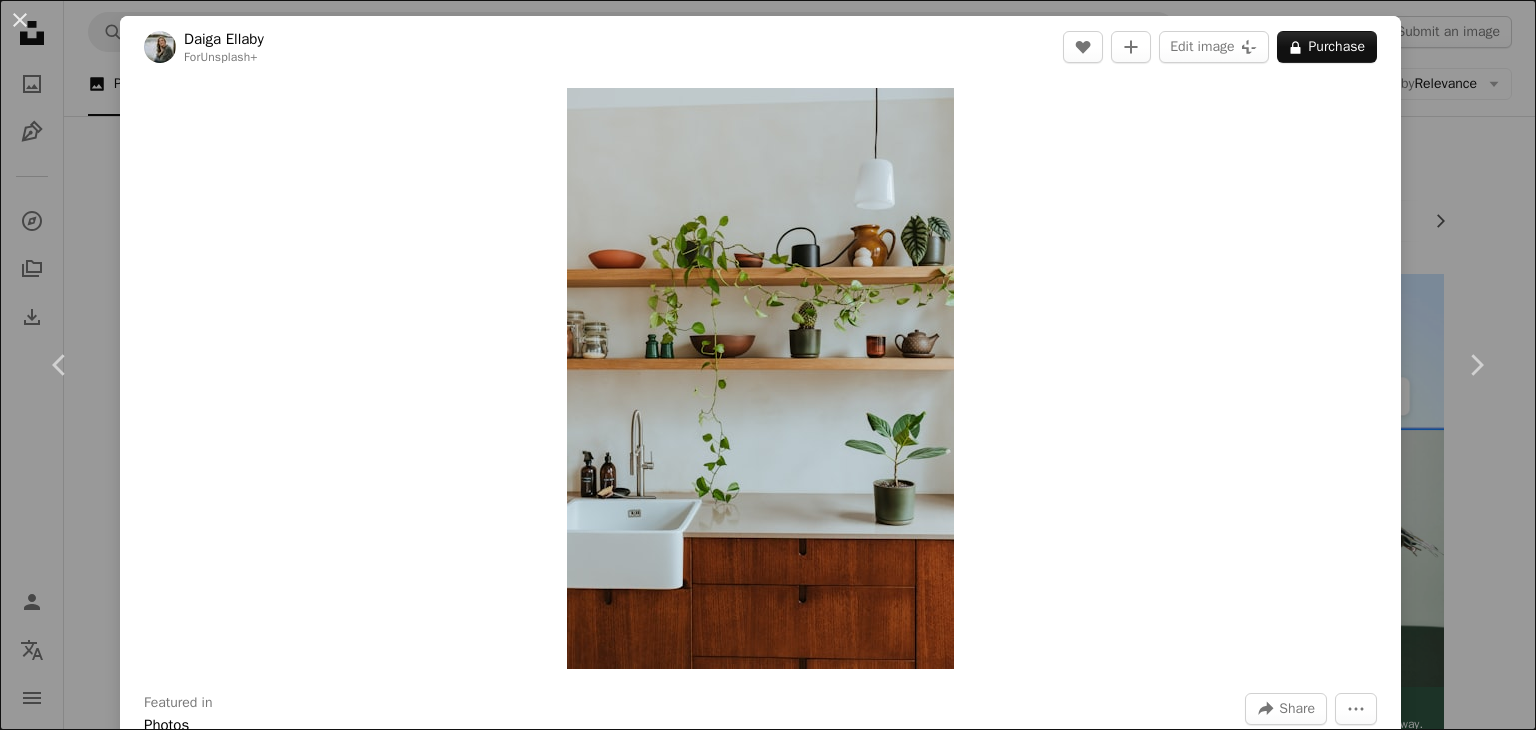 scroll, scrollTop: 818, scrollLeft: 0, axis: vertical 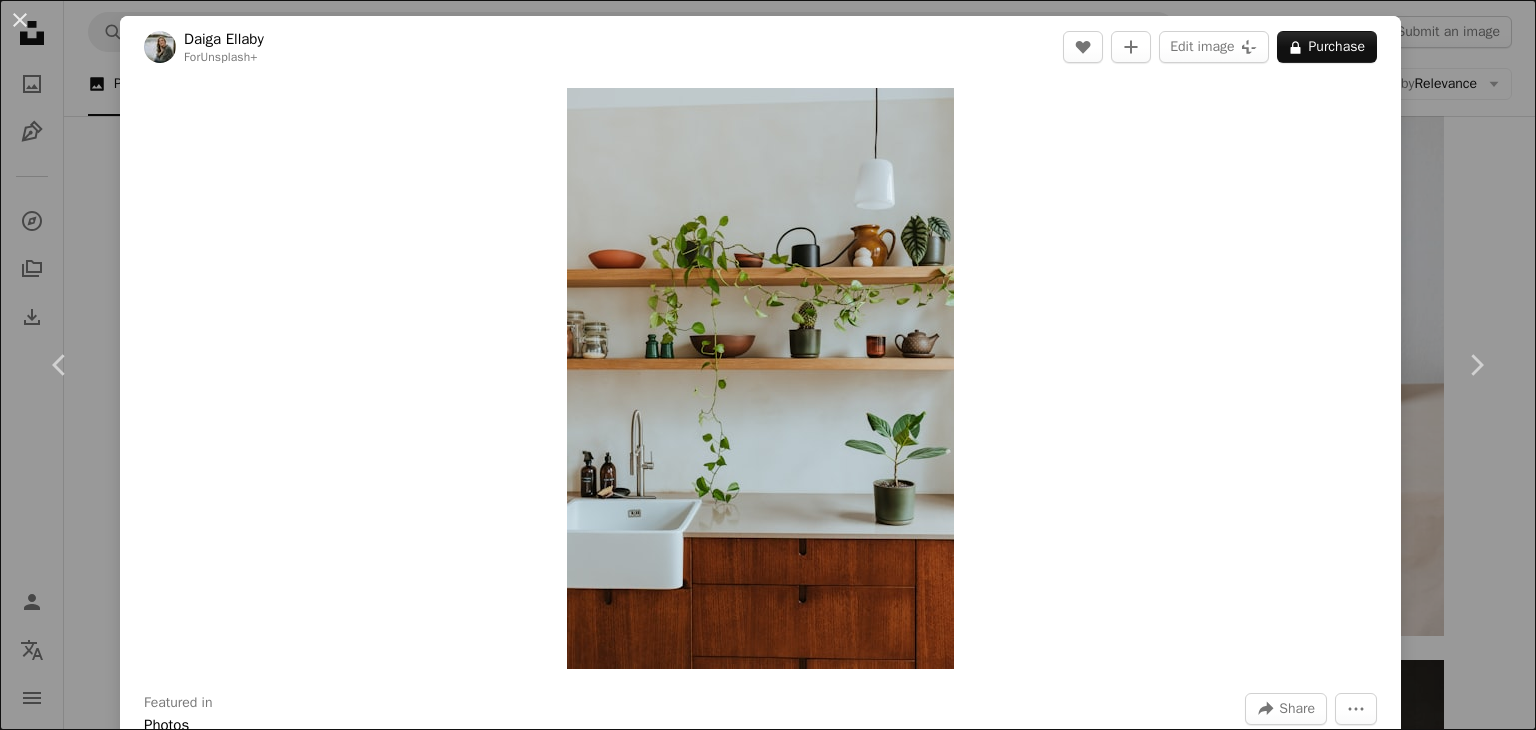 click on "An X shape Chevron left Chevron right [FIRST] [LAST] For  Unsplash+ A heart A plus sign Edit image   Plus sign for Unsplash+ A lock   Purchase Zoom in Featured in Photos A forward-right arrow Share More Actions Calendar outlined Published on  March 31, 2023 Safety Licensed under the  Unsplash+ License interior design home kitchen home decor kitchen sink houseplant shelves properties houseplants home sweet home home plants maximalism zoom background shelves home accessories plant interior HD Wallpapers From this series Chevron right Plus sign for Unsplash+ Plus sign for Unsplash+ Plus sign for Unsplash+ Plus sign for Unsplash+ Plus sign for Unsplash+ Plus sign for Unsplash+ Plus sign for Unsplash+ Plus sign for Unsplash+ Plus sign for Unsplash+ Plus sign for Unsplash+ Related images Plus sign for Unsplash+ A heart A plus sign [FIRST] [LAST] For  Unsplash+ A lock   Purchase Plus sign for Unsplash+ A heart A plus sign [FIRST] [LAST] For  Unsplash+ A lock   Purchase Plus sign for Unsplash+" at bounding box center [768, 365] 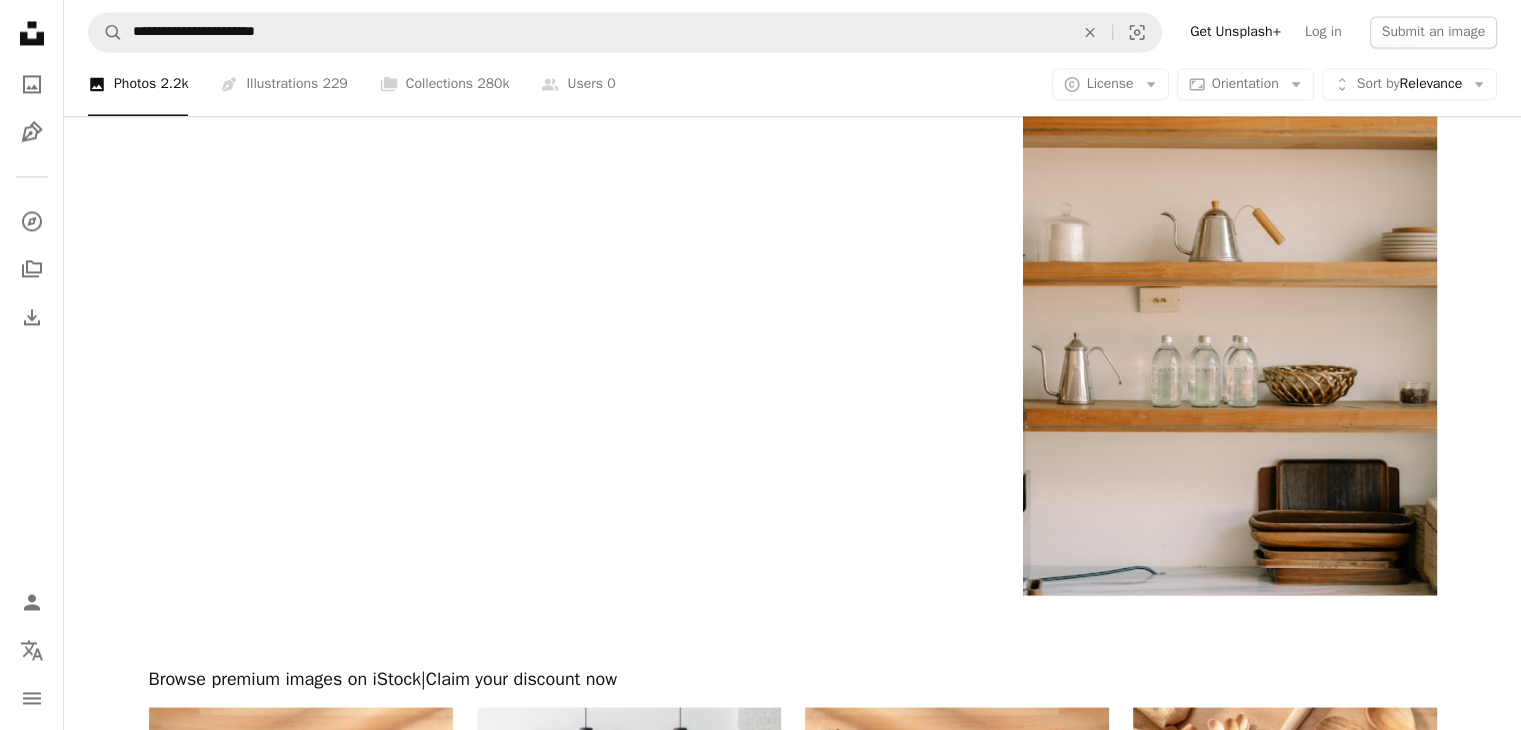 scroll, scrollTop: 3240, scrollLeft: 0, axis: vertical 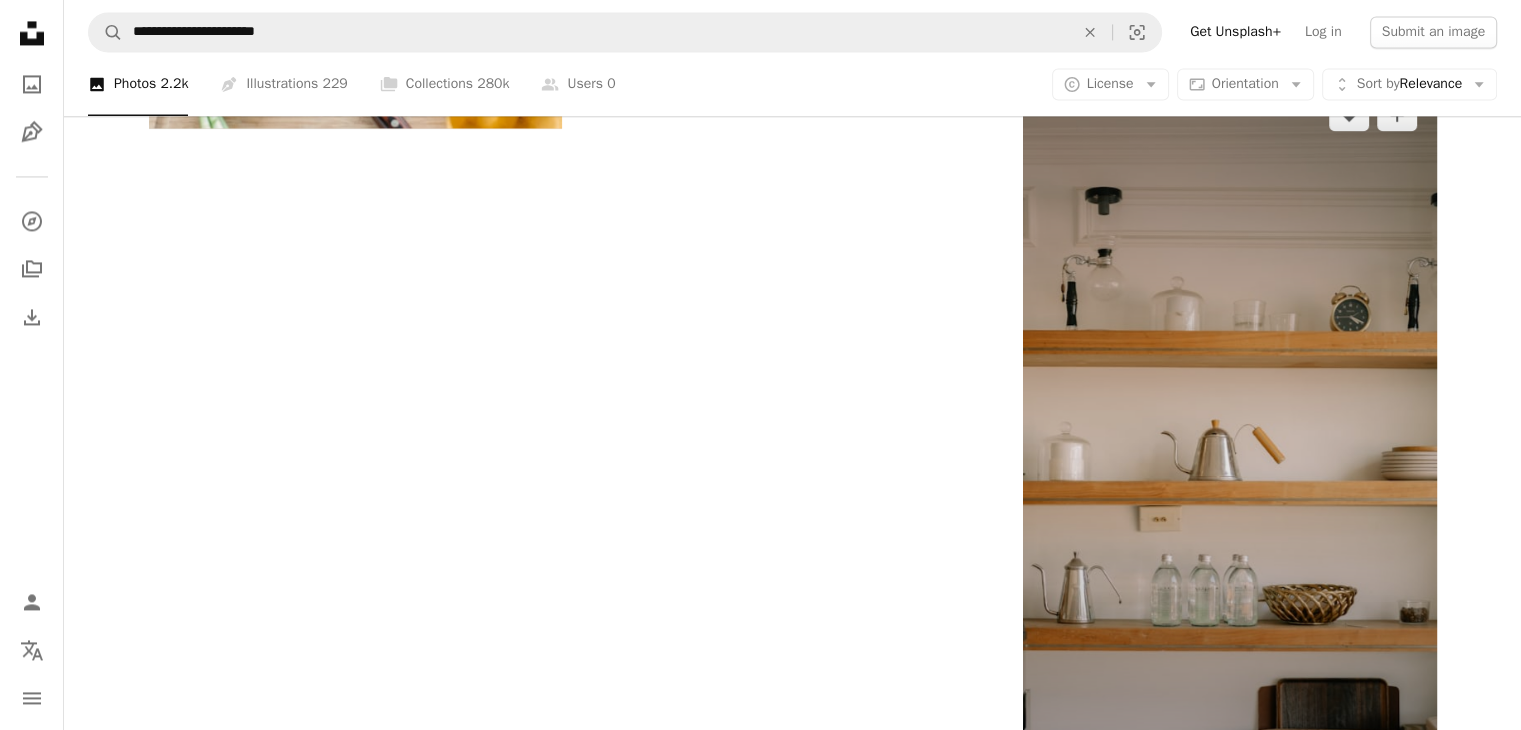 click at bounding box center (1229, 446) 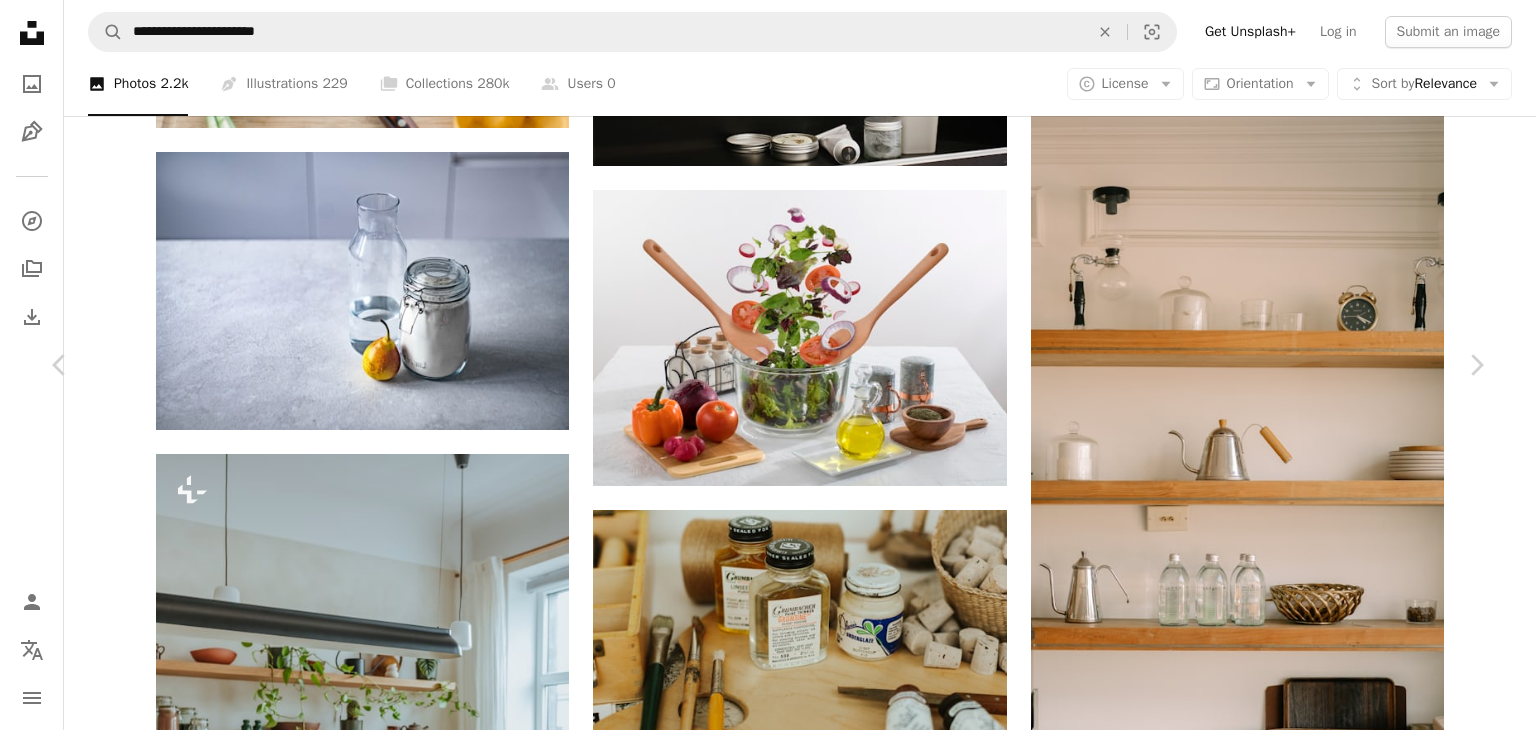 click on "Download free" at bounding box center (1287, 4096) 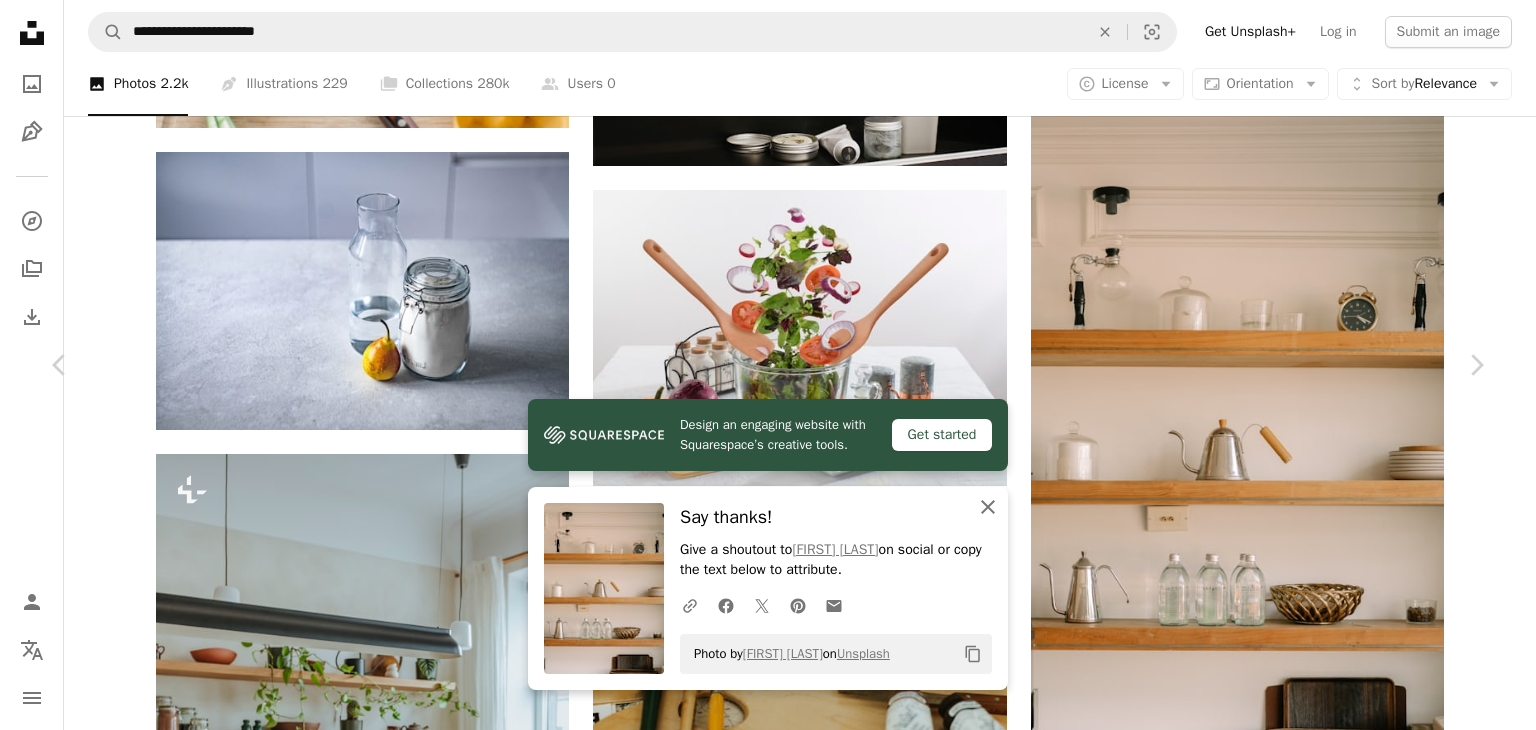 click on "An X shape" 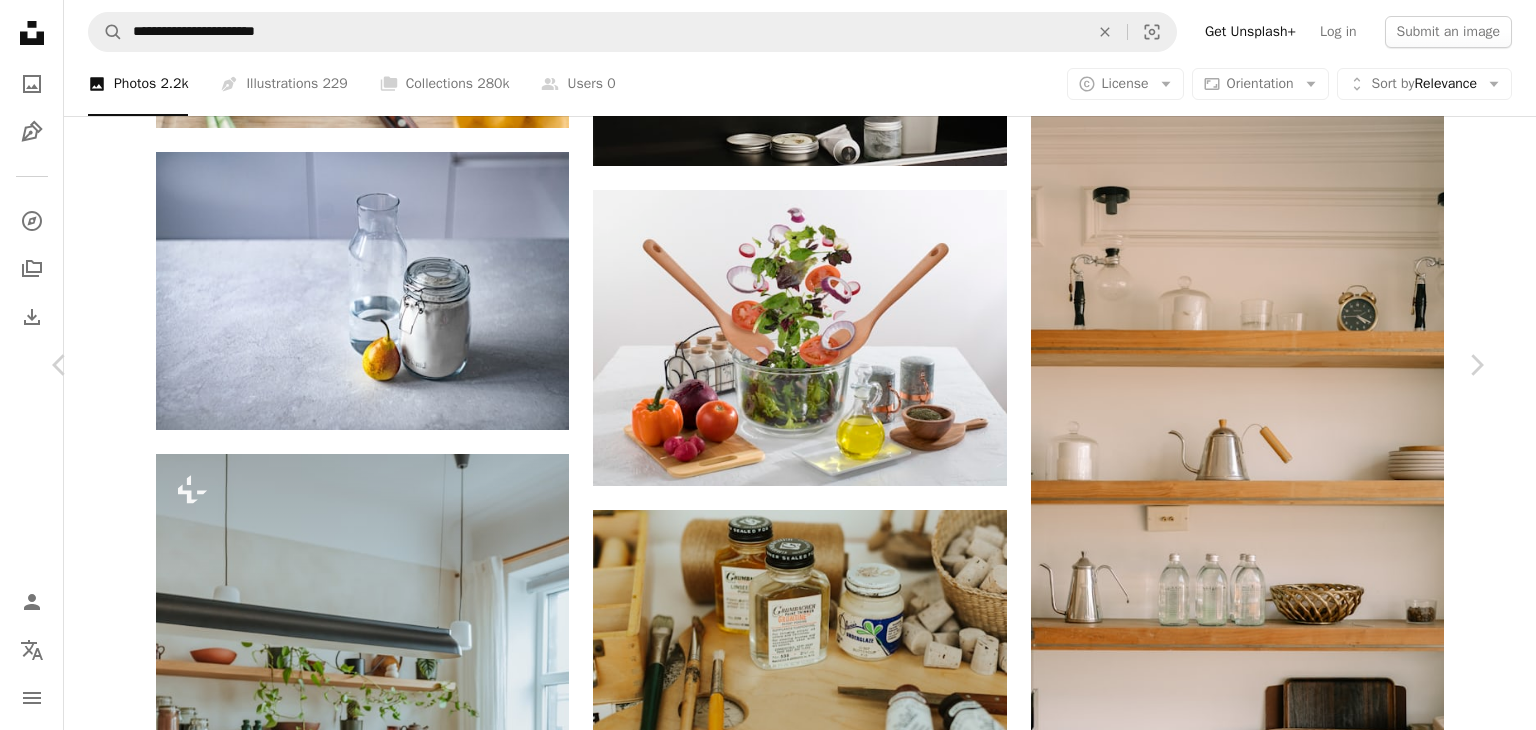 click on "An X shape Chevron left Chevron right [FIRST] [LAST] Available for hire A checkmark inside of a circle A heart A plus sign Edit image   Plus sign for Unsplash+ Download free Chevron down Zoom in Views 718,678 Downloads 3,943 Featured in Photos A forward-right arrow Share Info icon Info More Actions Calendar outlined Published on  September 16, 2024 Camera FUJIFILM, X-T3 Safety Free to use under the  Unsplash License interior design furniture wood shelf indoors Free images Browse premium related images on iStock  |  Save 20% with code UNSPLASH20 View more on iStock  ↗ Related images A heart A plus sign [BRAND_NAME] Arrow pointing down Plus sign for Unsplash+ A heart A plus sign [FIRST] [LAST] For  Unsplash+ A lock   Purchase A heart A plus sign [FIRST] [LAST] Available for hire A checkmark inside of a circle Arrow pointing down A heart A plus sign [FIRST] [LAST] Available for hire A checkmark inside of a circle" at bounding box center (768, 4414) 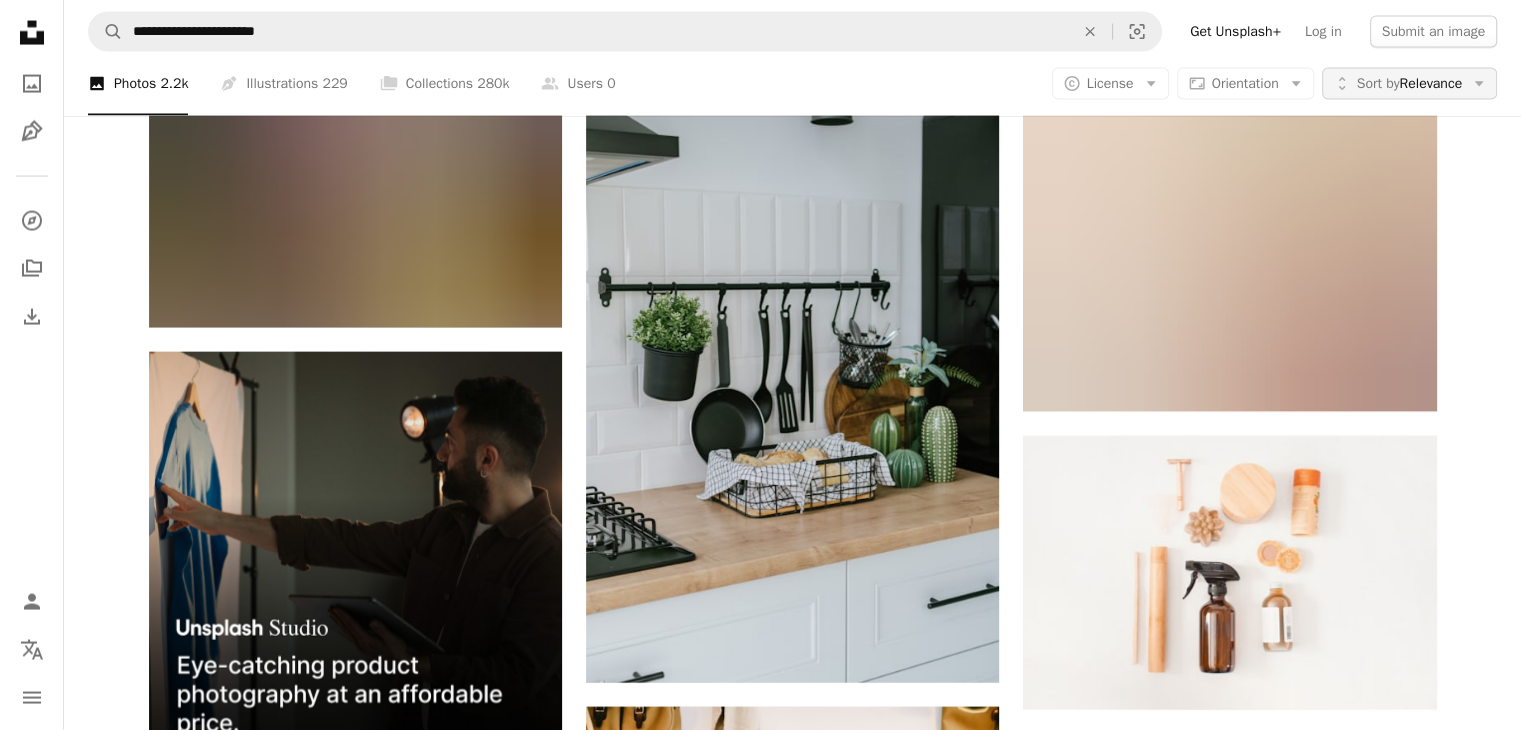 scroll, scrollTop: 4283, scrollLeft: 0, axis: vertical 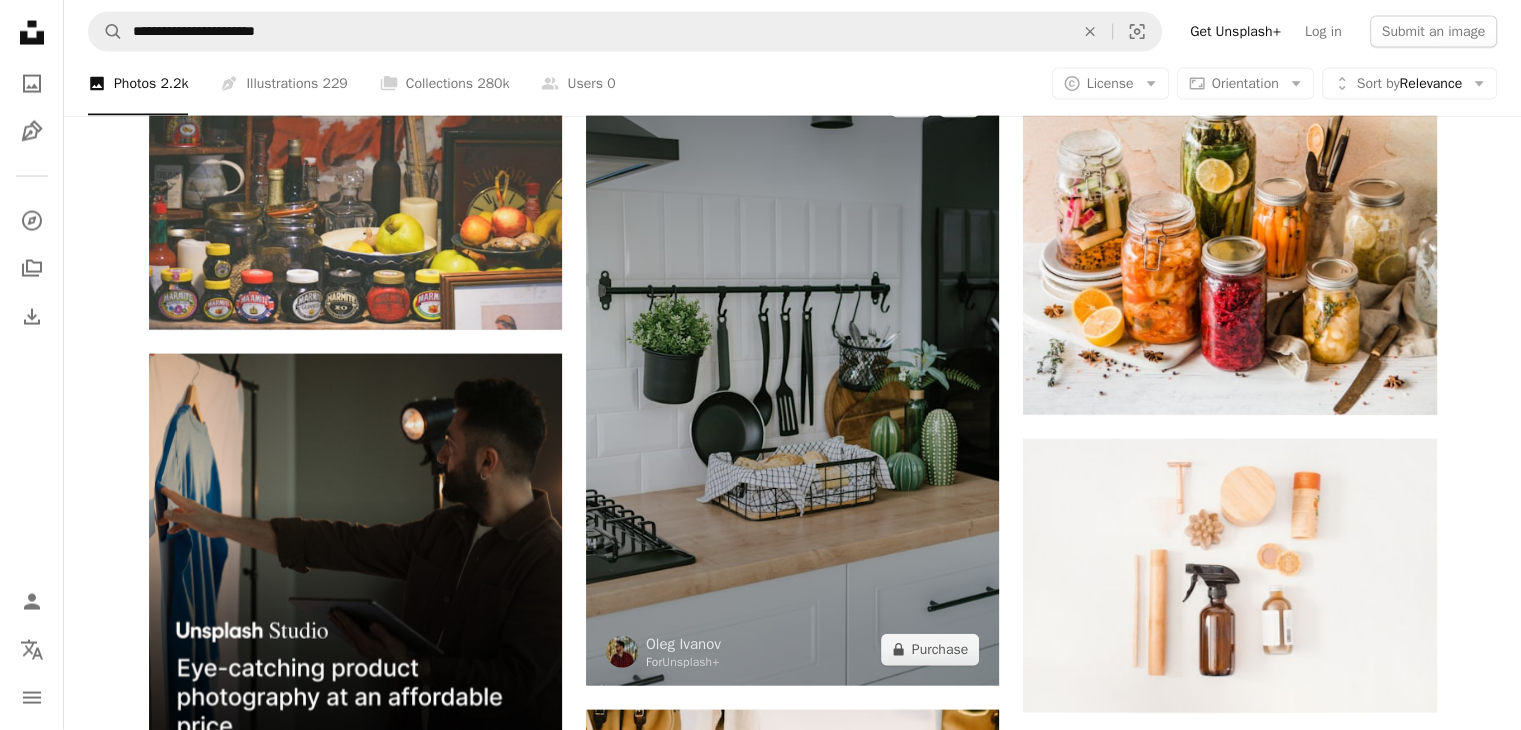 click at bounding box center (792, 376) 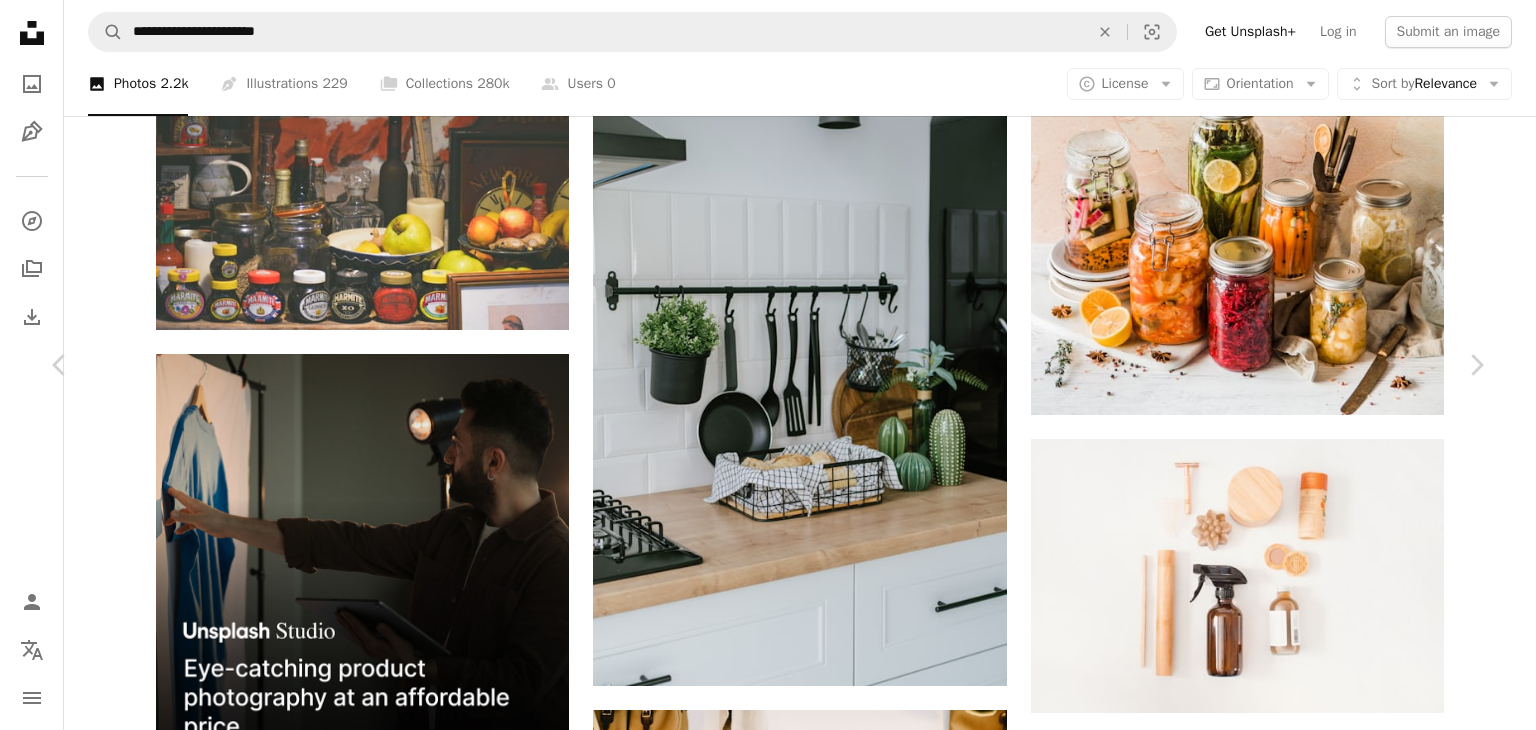 click on "Zoom in" at bounding box center [760, 3383] 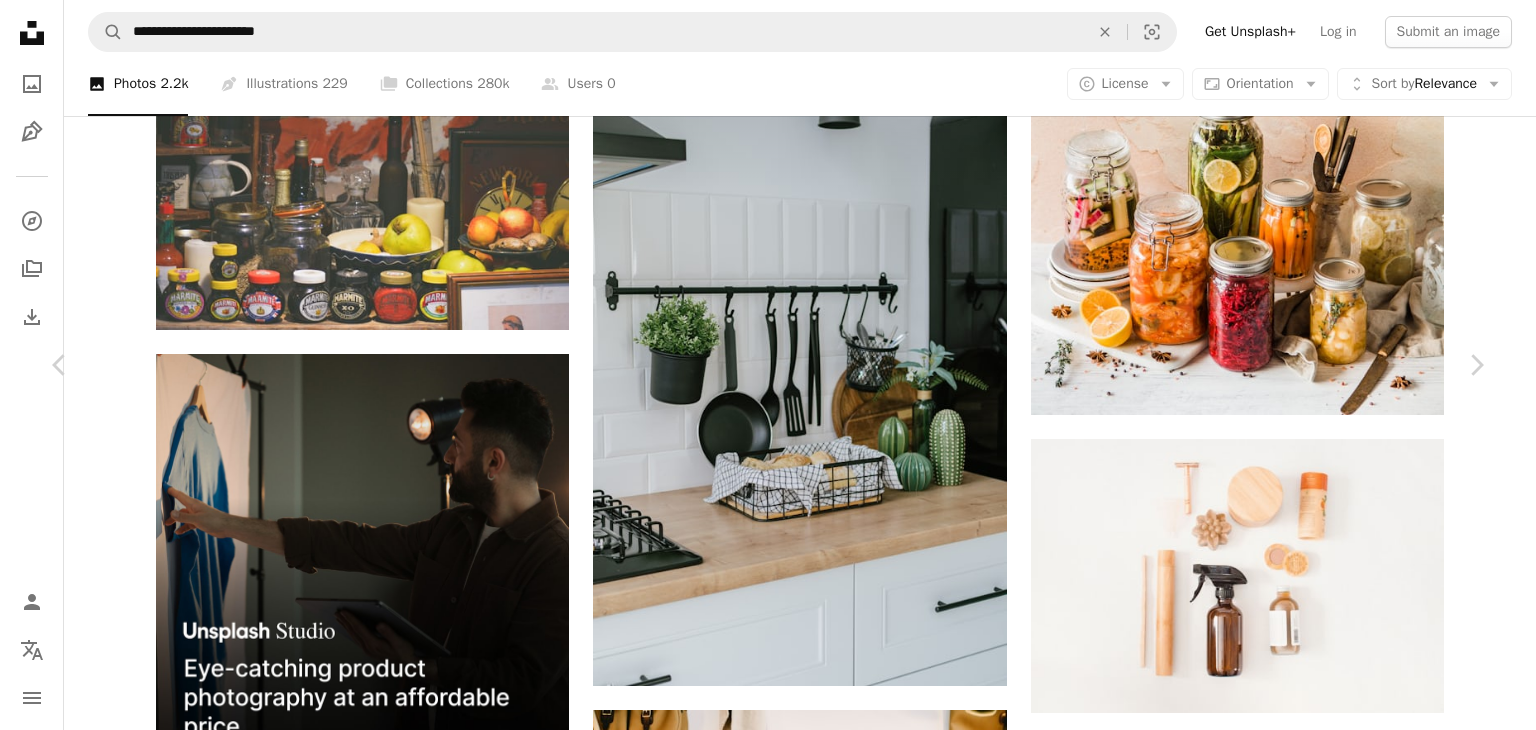 click on "An X shape Chevron left Chevron right [FIRST] [LAST] For  Unsplash+ A heart A plus sign Edit image   Plus sign for Unsplash+ Download free Chevron down Zoom in Featured in Photos A forward-right arrow Share More Actions A map marker [CITY], [COUNTRY] Calendar outlined Published on  March 13, 2023 Safety Licensed under the  Unsplash+ License house interior design home kitchen interior kitchen design kitchen background kitchen utensils counter clean house side beautiful home kitchen tiles kitchen wall kitchen countertop suburban house utensils tidy backsplash bread basket Public domain images From this series Plus sign for Unsplash+ Plus sign for Unsplash+ Related images Plus sign for Unsplash+ A heart A plus sign [FIRST] [LAST] For  Unsplash+ A lock   Purchase Plus sign for Unsplash+ A heart A plus sign [FIRST] [LAST] For  Unsplash+ A lock   Purchase Plus sign for Unsplash+ A heart A plus sign [FIRST] [LAST] For  Unsplash+ A lock   Purchase Plus sign for Unsplash+ A heart A plus sign Getty Images For  Unsplash+ A lock   Purchase For" at bounding box center [768, 3370] 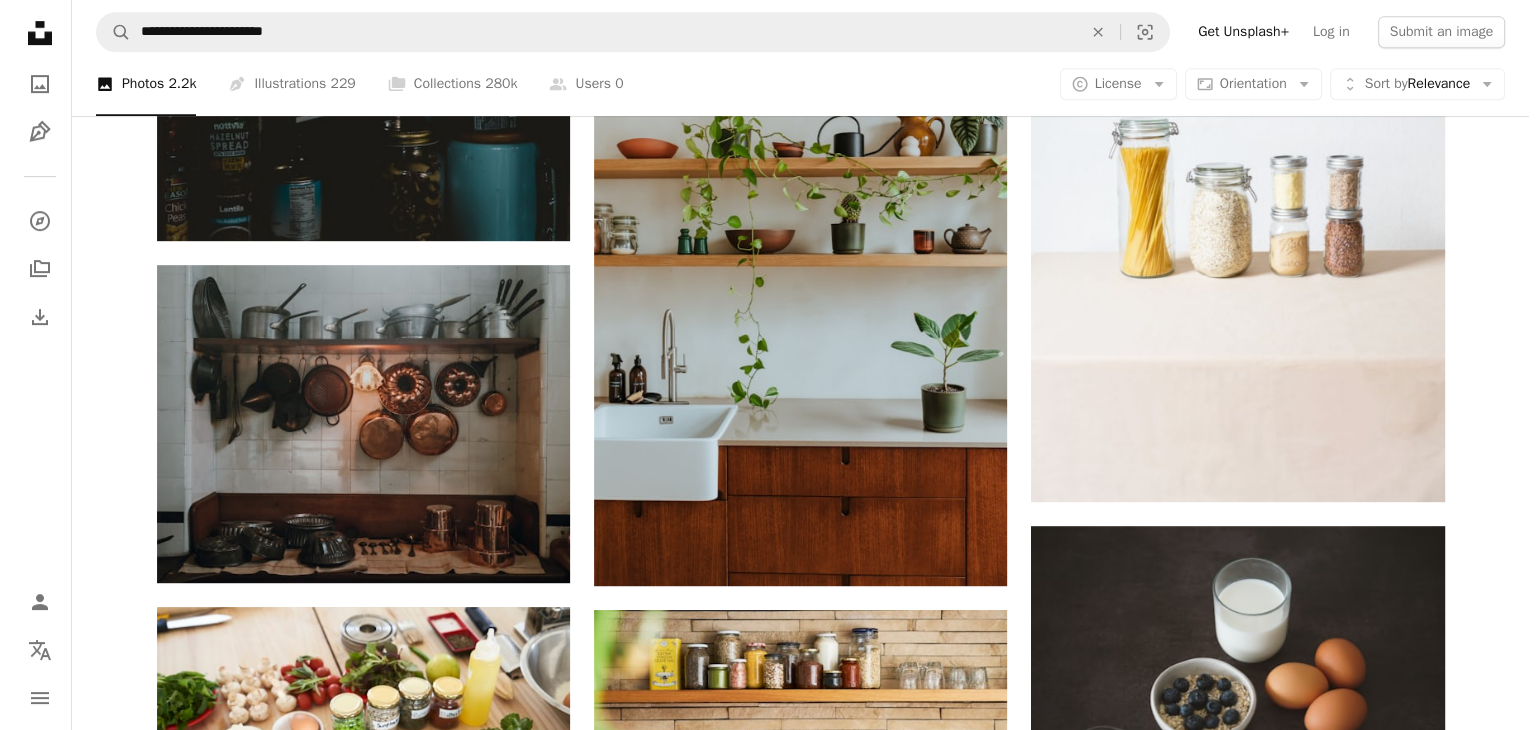 scroll, scrollTop: 955, scrollLeft: 0, axis: vertical 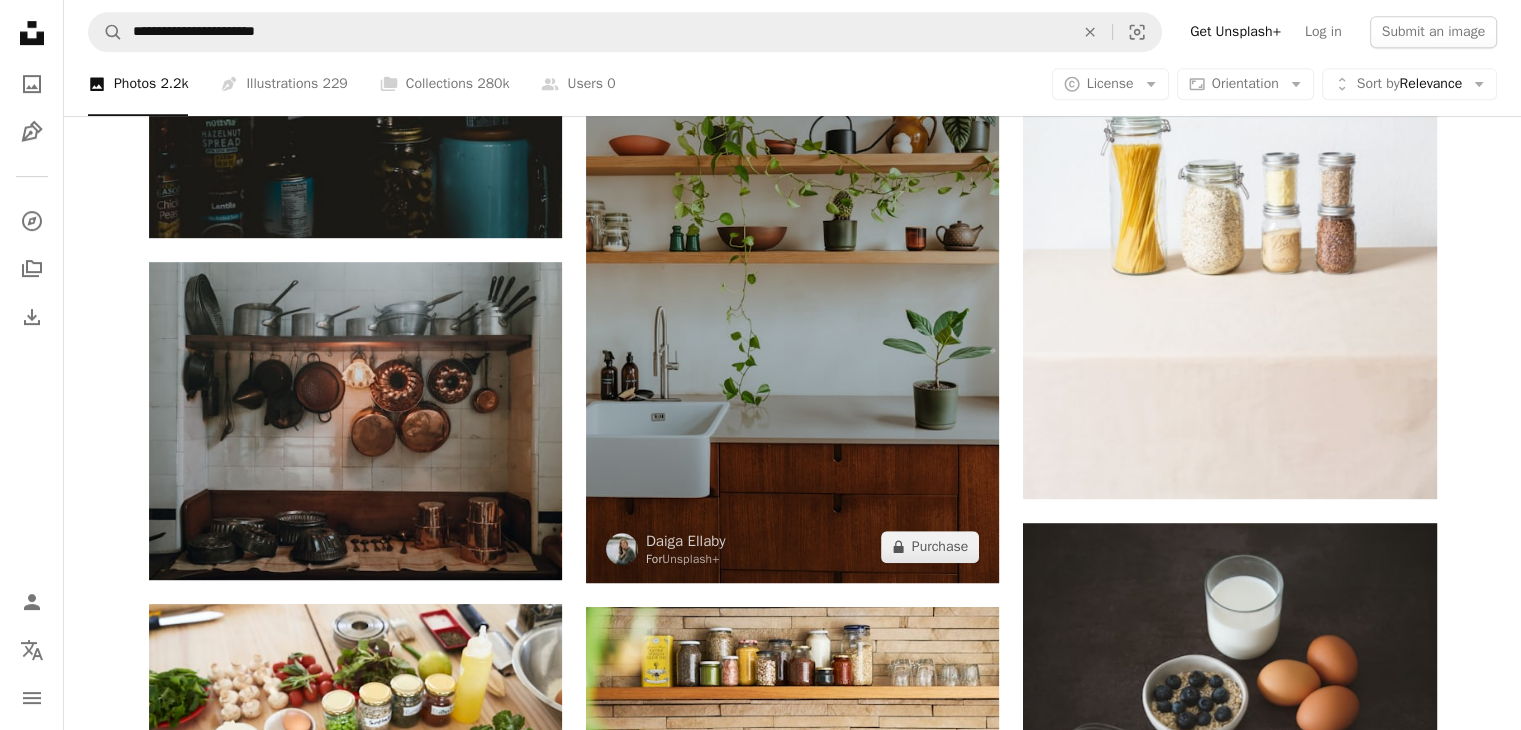 click at bounding box center [792, 273] 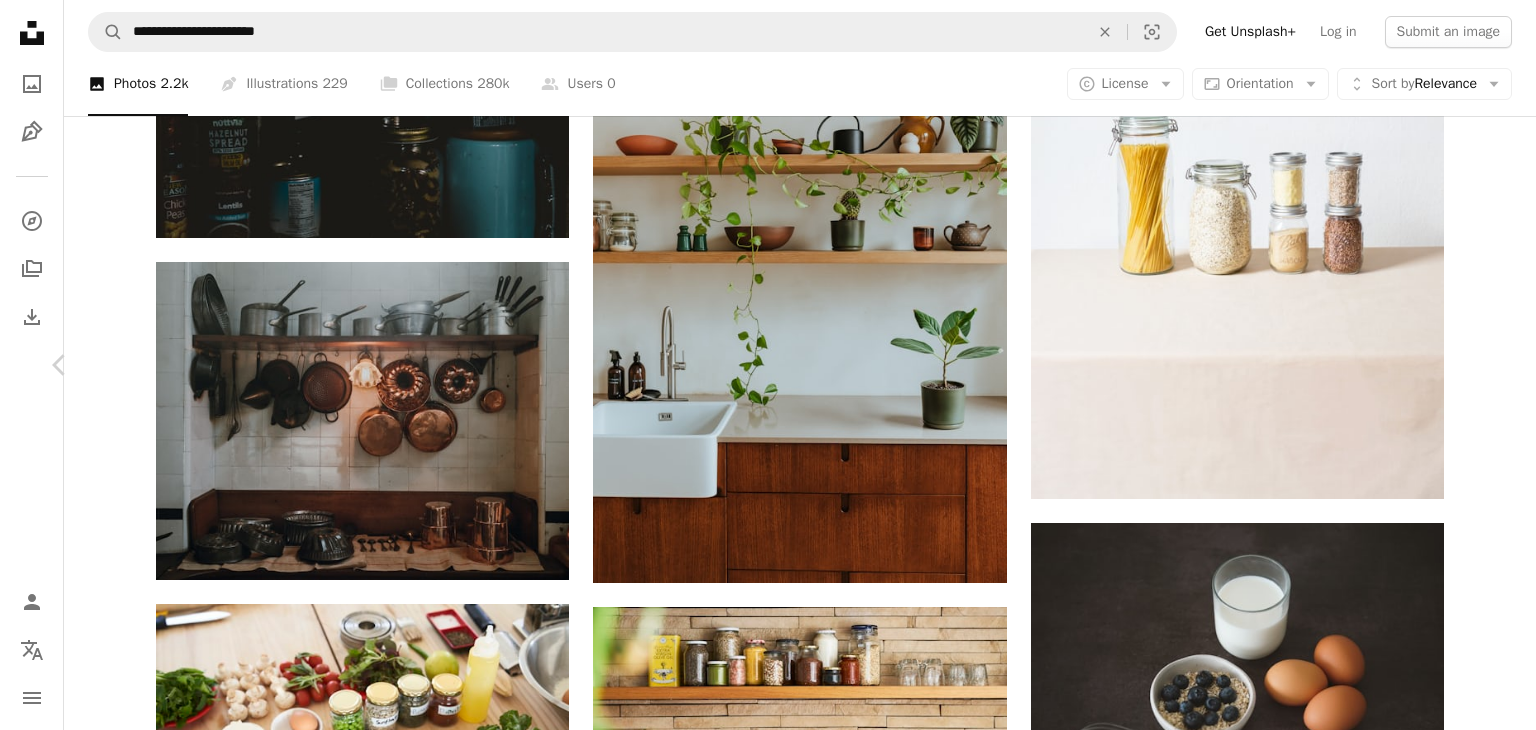 drag, startPoint x: 871, startPoint y: 369, endPoint x: 1435, endPoint y: 357, distance: 564.1276 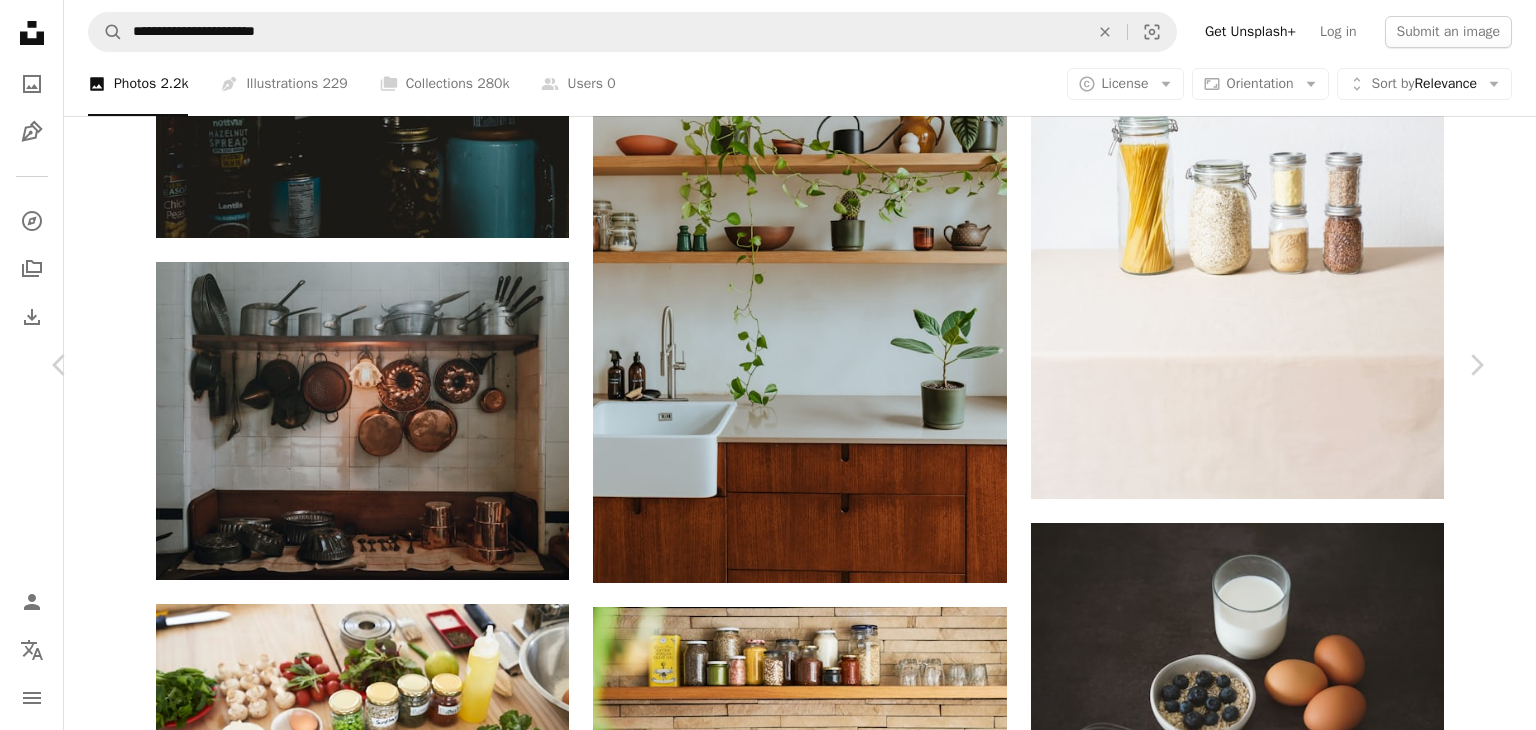 click on "**********" at bounding box center (768, 2689) 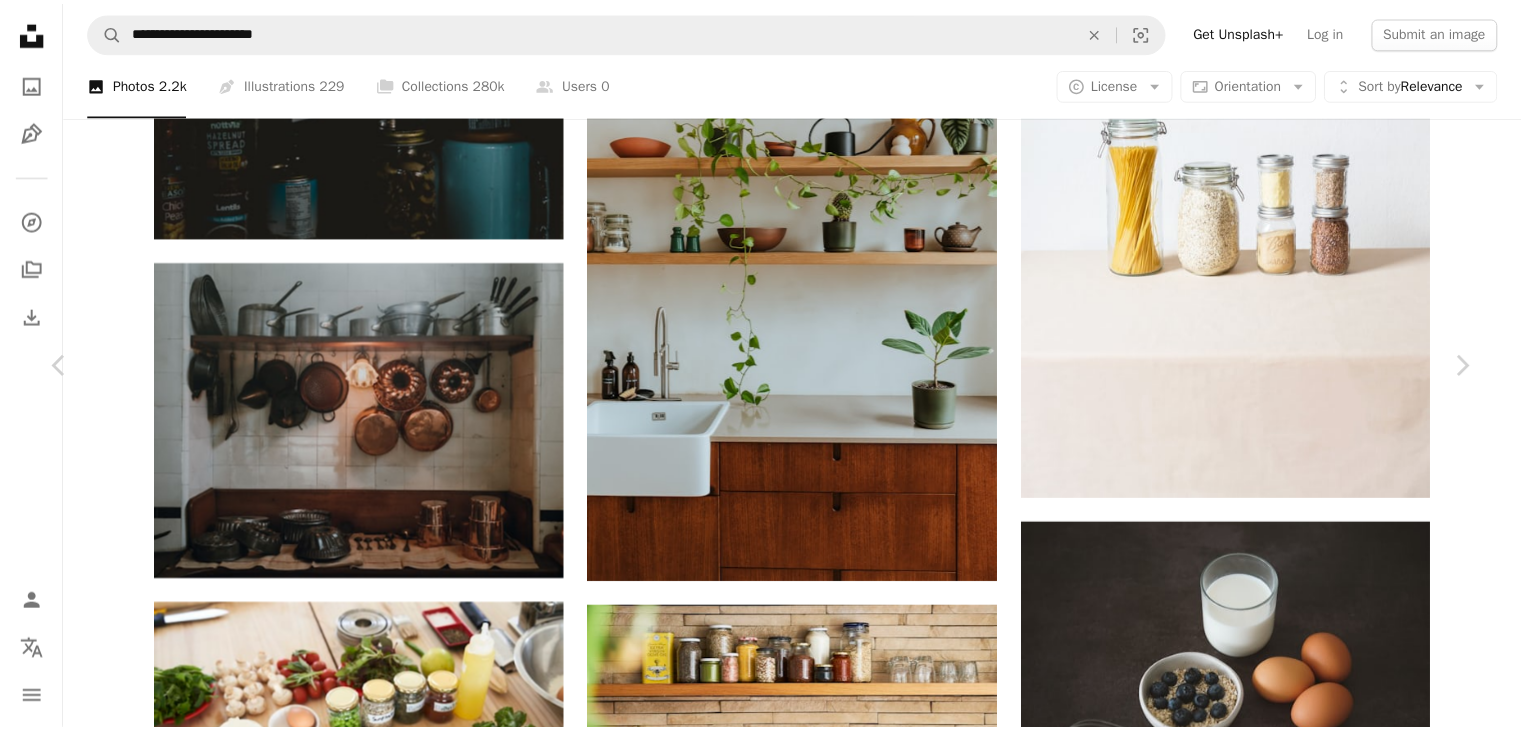 scroll, scrollTop: 259, scrollLeft: 0, axis: vertical 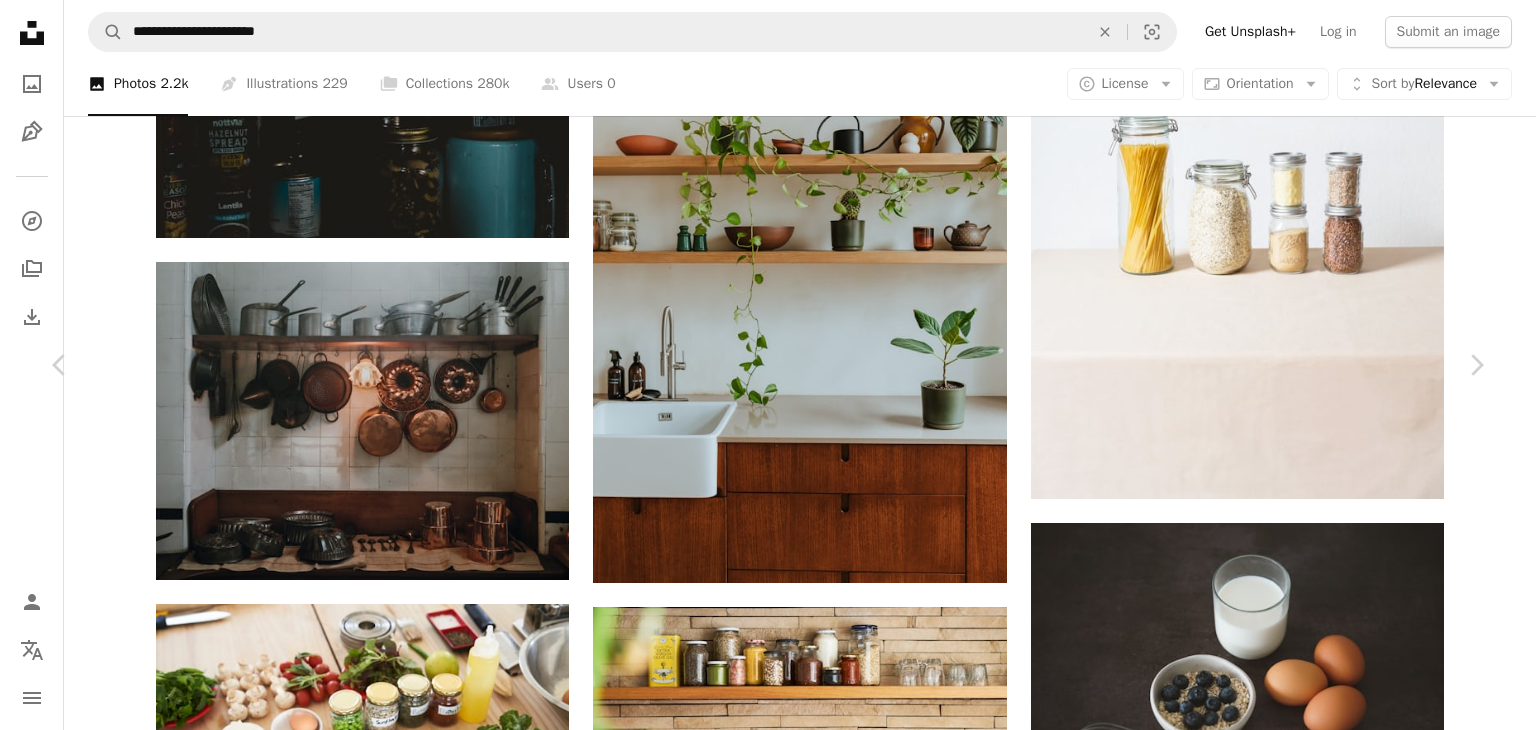 click on "An X shape Chevron left Chevron right [FIRST] [LAST] Available for hire A checkmark inside of a circle A heart A plus sign Edit image   Plus sign for Unsplash+ Download free Chevron down Zoom in Views 411,389 Downloads 3,781 Featured in Photos A forward-right arrow Share Info icon Info More Actions oatmeal muesli, blueberries, eggs and milk Calendar outlined Published on  March 14, 2022 Camera SONY, ILCE-7M2 Safety Free to use under the  Unsplash License background food fitness breakfast morning dessert healthy nutrition meal eating grain diet fresh bowl cereal oatmeal fiber vegetarian oat tasty Public domain images Browse premium related images on iStock  |  Save 20% with code UNSPLASH20 View more on iStock  ↗ Related images A heart A plus sign [FIRST] [LAST] Arrow pointing down A heart A plus sign [FIRST] [LAST] Arrow pointing down A heart A plus sign [FIRST] [LAST] Available for hire A checkmark inside of a circle Arrow pointing down Plus sign for Unsplash+ A heart A plus sign [FIRST] [LAST] For  Unsplash+ A lock" at bounding box center [768, 6698] 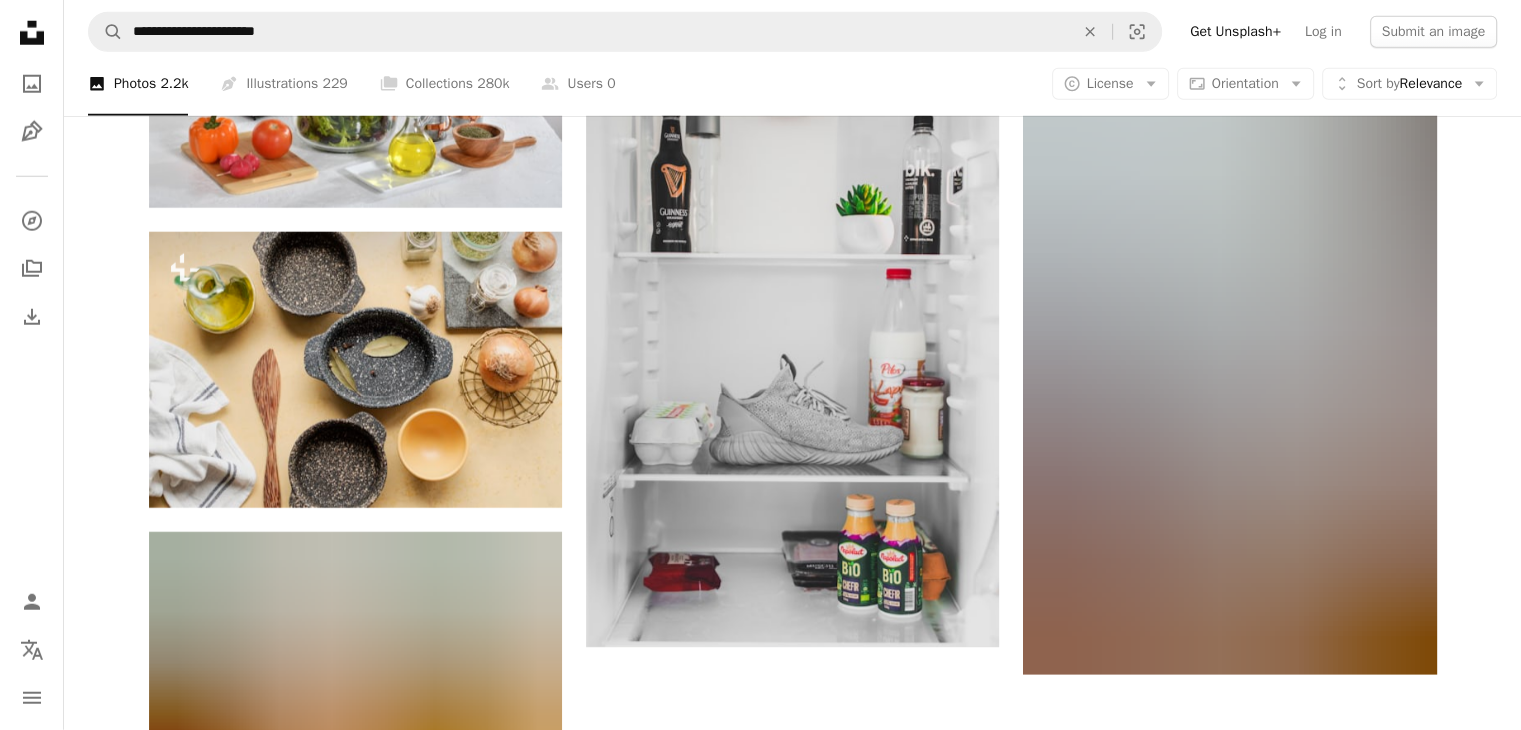 scroll, scrollTop: 5564, scrollLeft: 0, axis: vertical 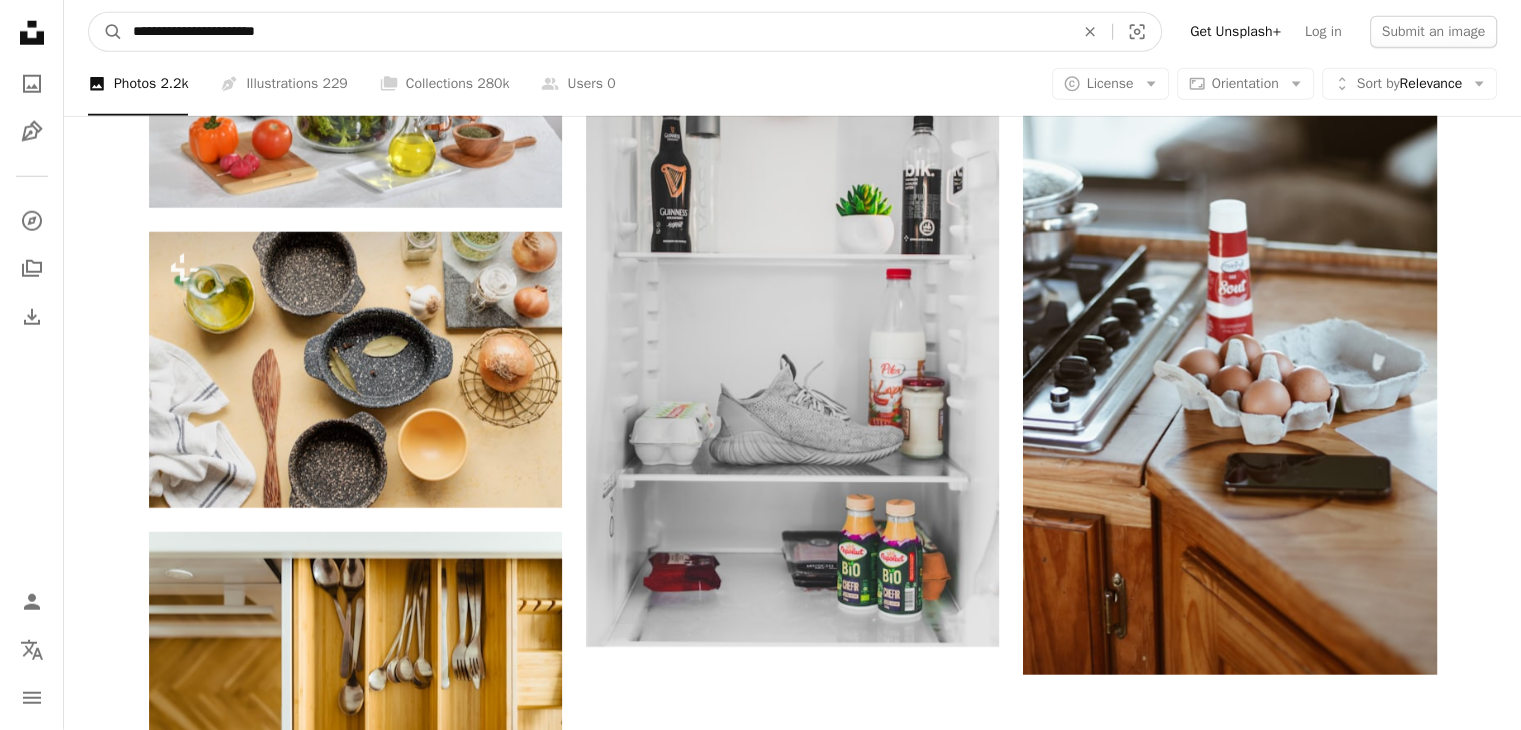 click on "**********" at bounding box center [595, 32] 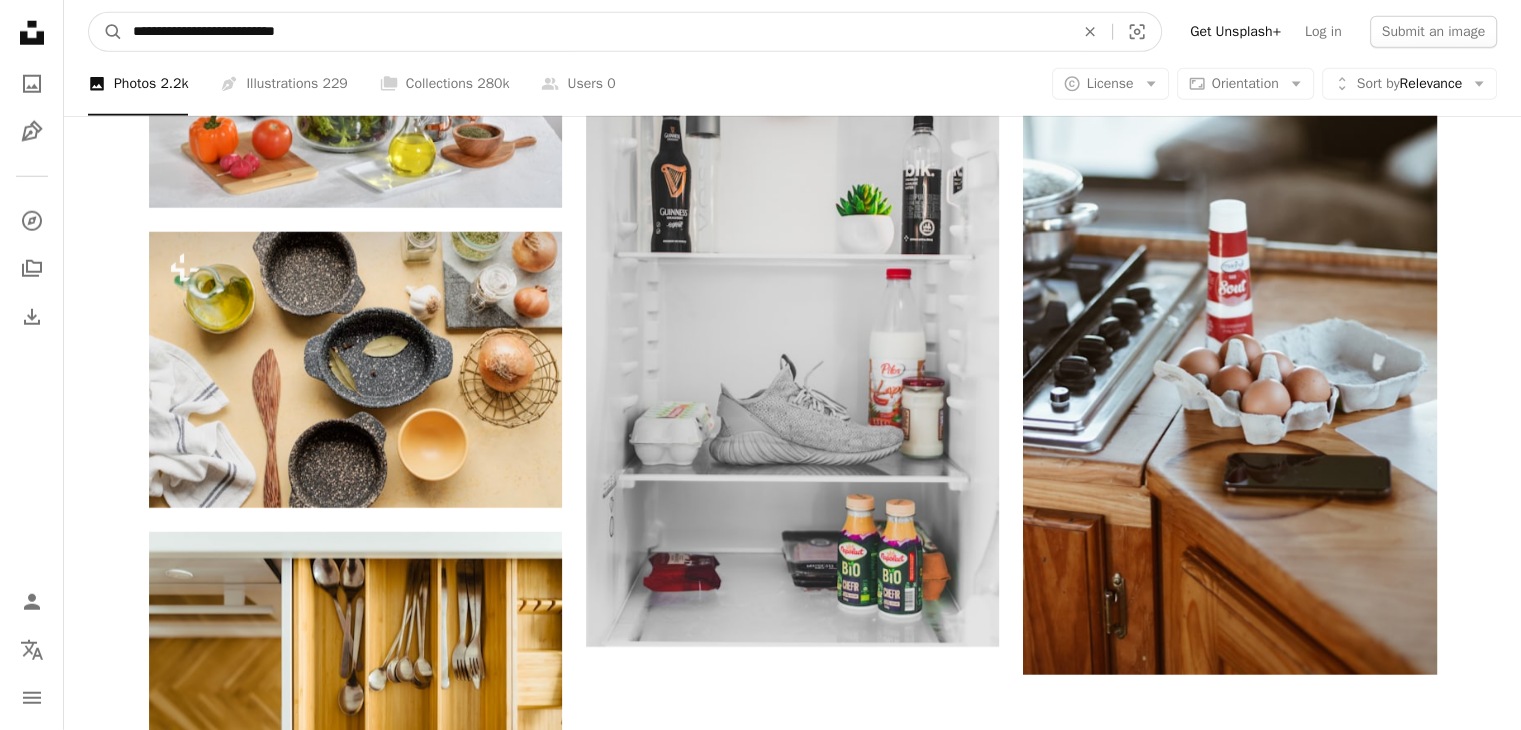type on "**********" 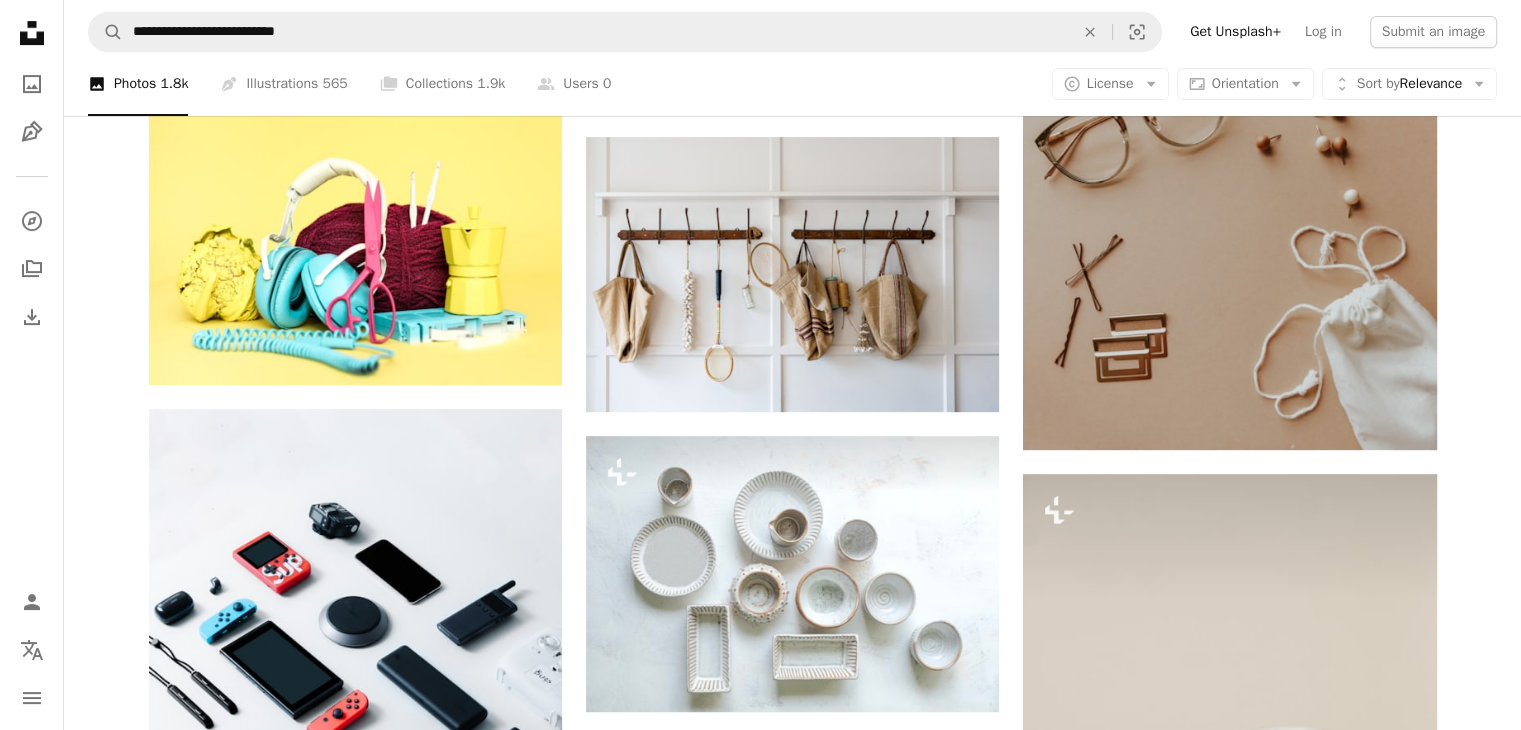 scroll, scrollTop: 782, scrollLeft: 0, axis: vertical 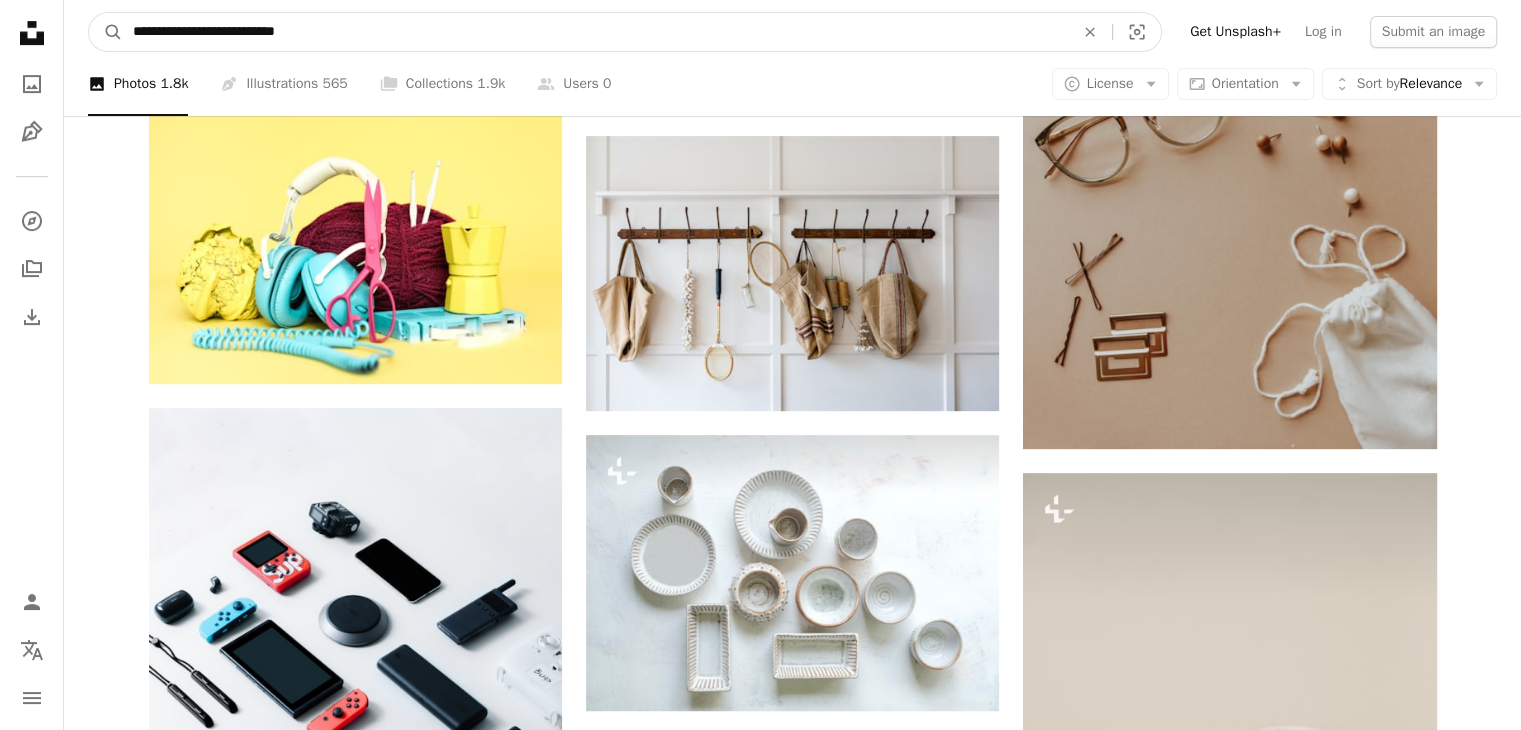 click on "**********" at bounding box center [595, 32] 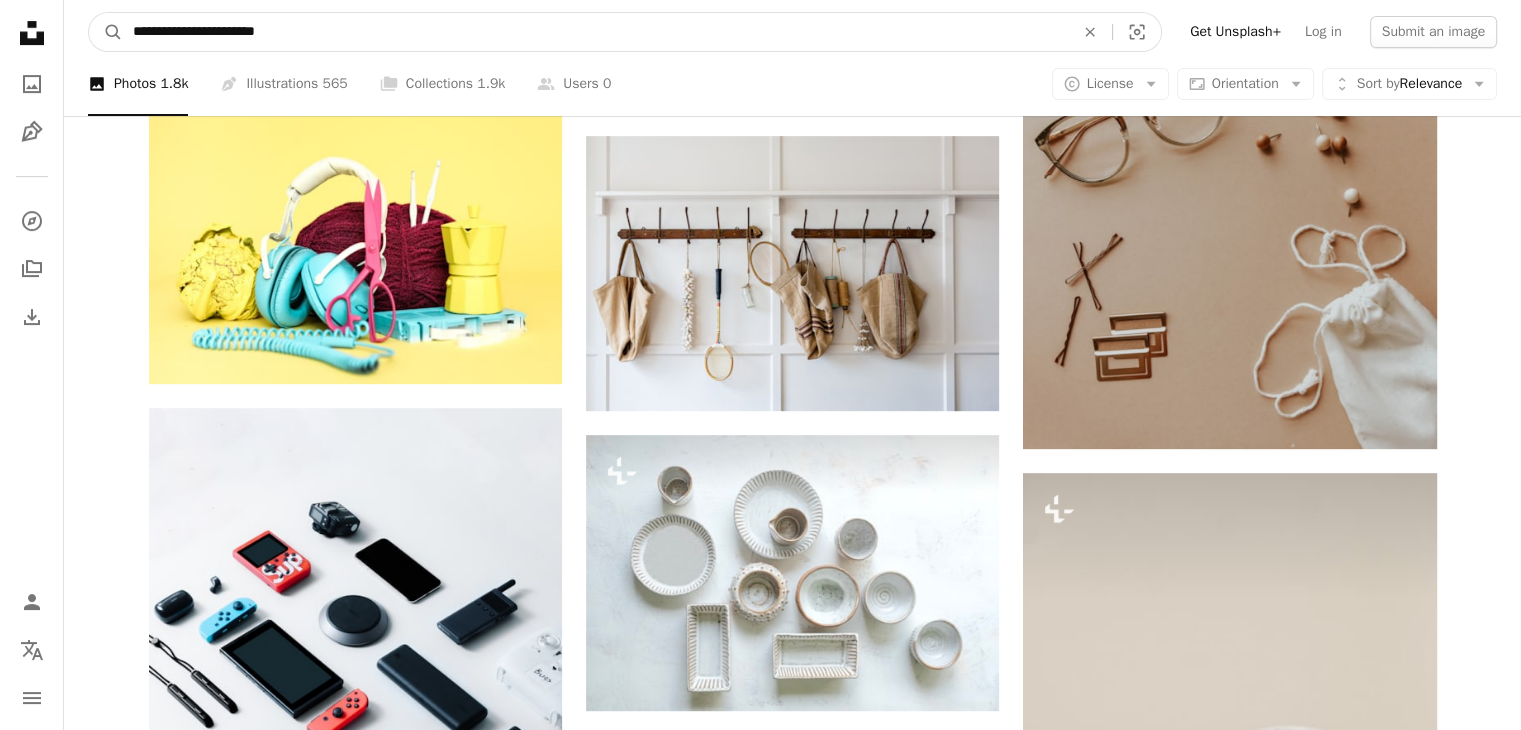 type on "**********" 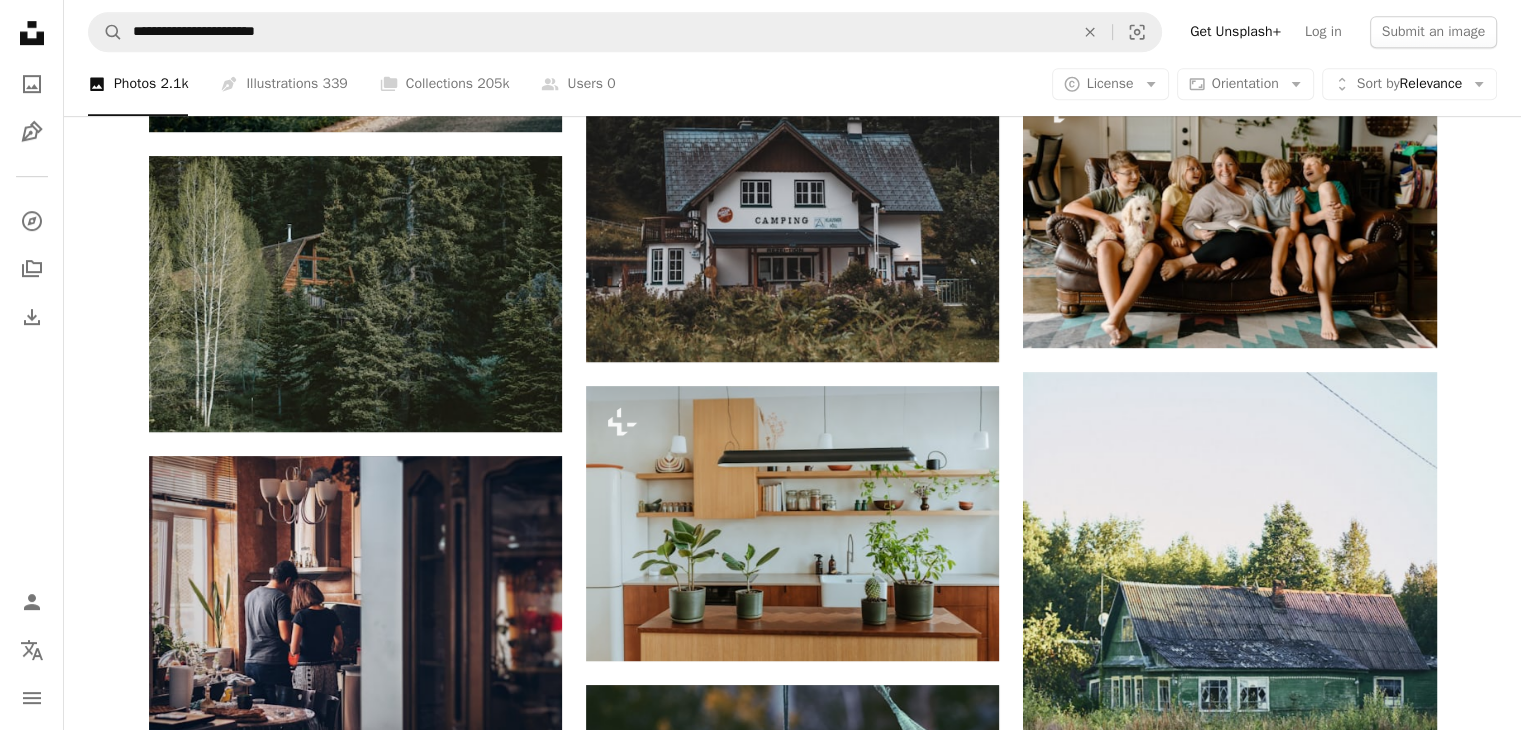 scroll, scrollTop: 1116, scrollLeft: 0, axis: vertical 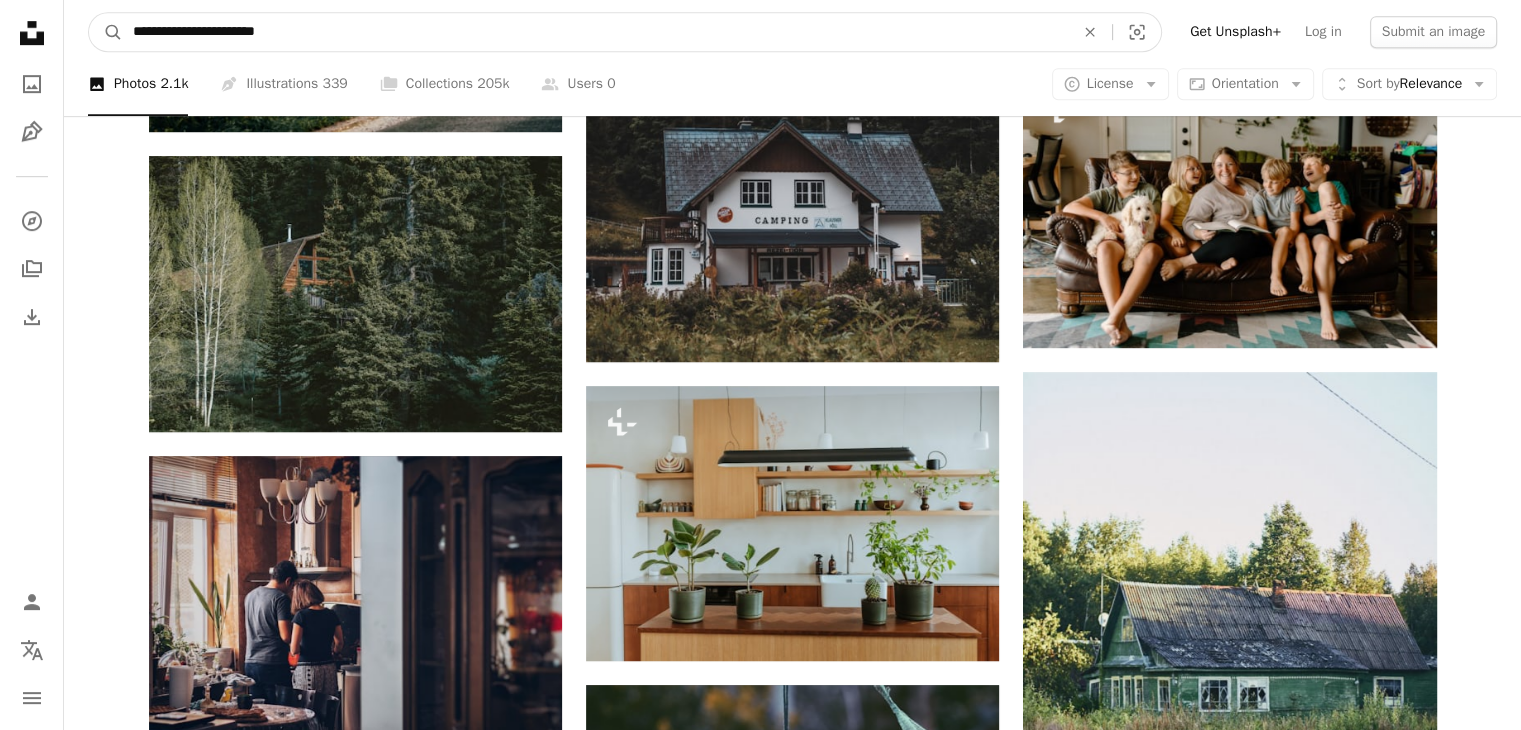 click on "**********" at bounding box center [595, 32] 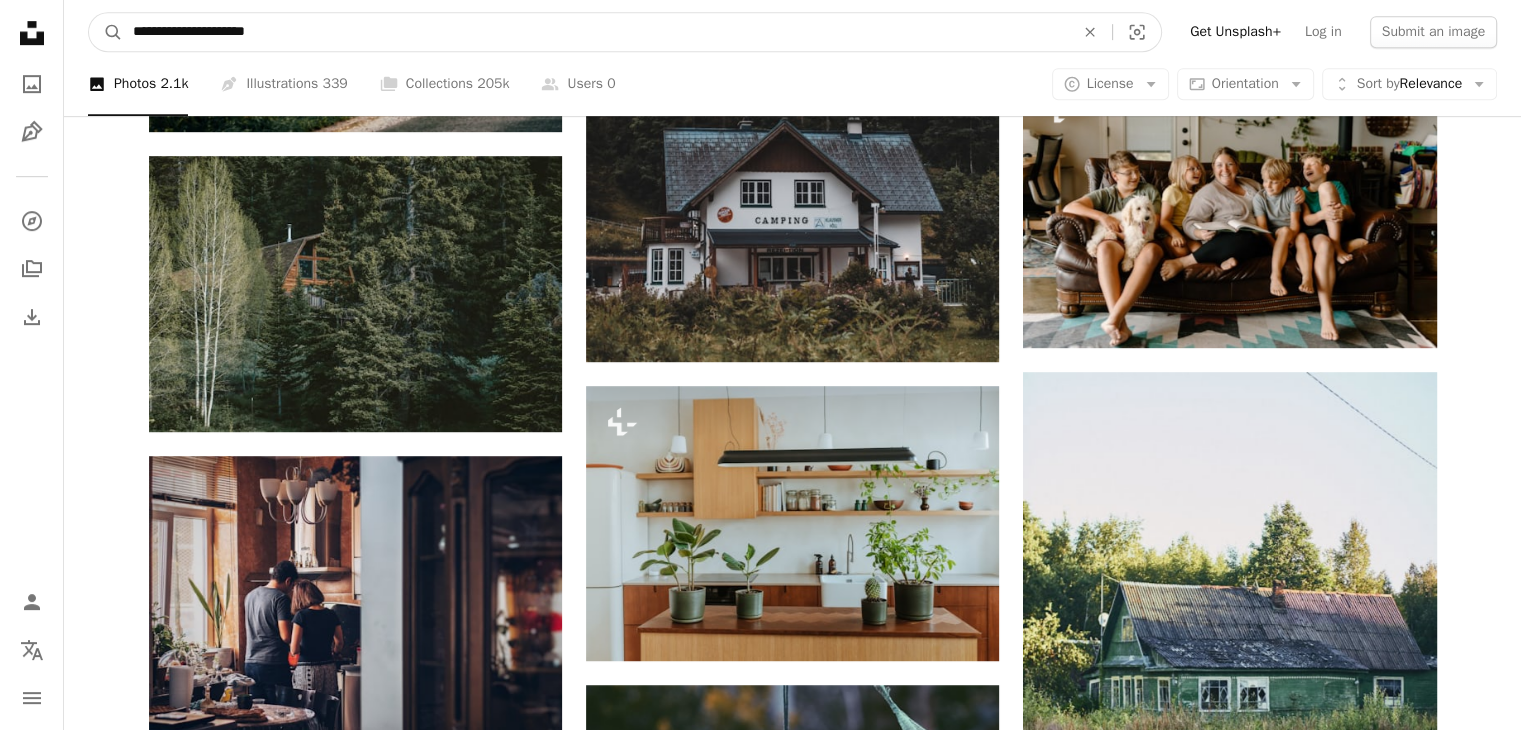 type on "**********" 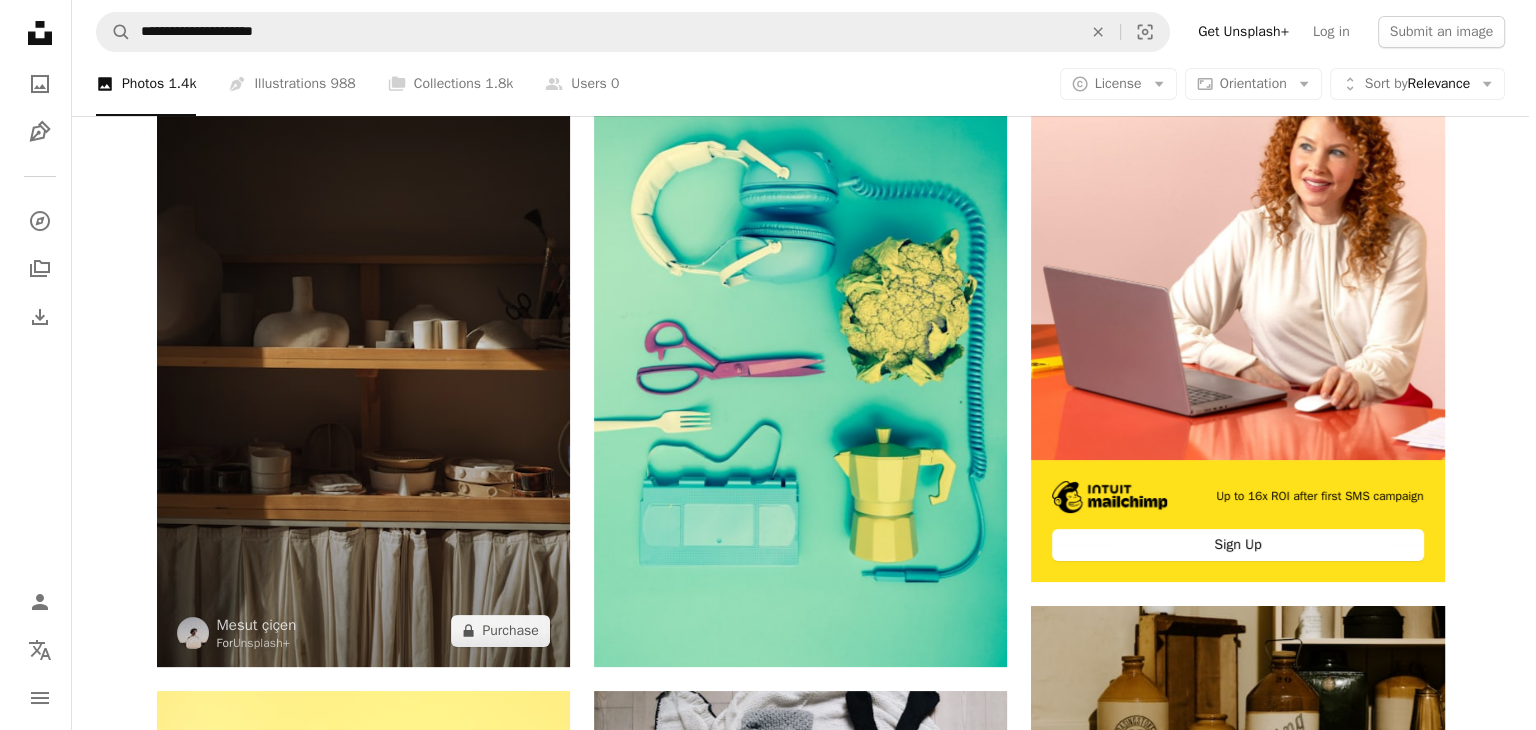 scroll, scrollTop: 208, scrollLeft: 0, axis: vertical 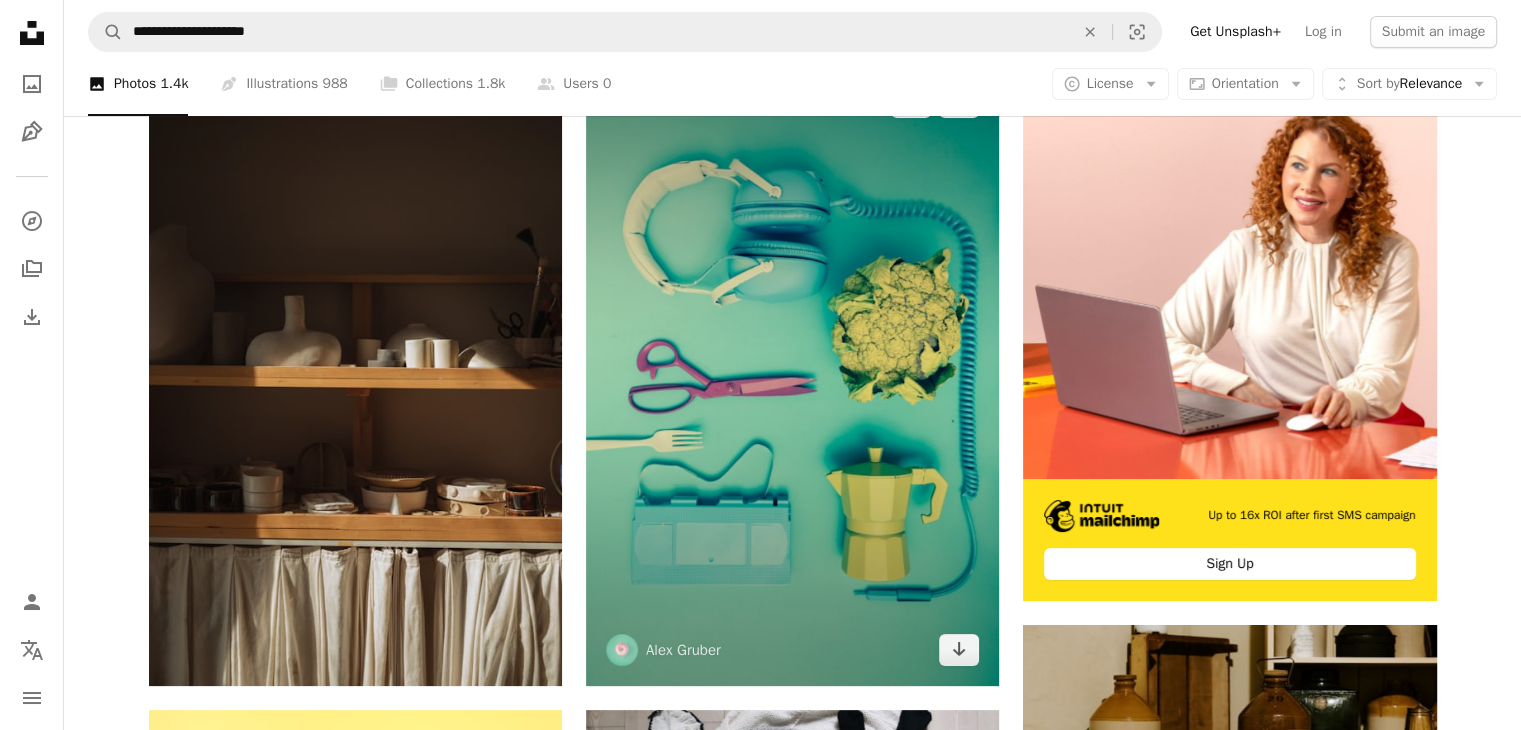 click at bounding box center (792, 376) 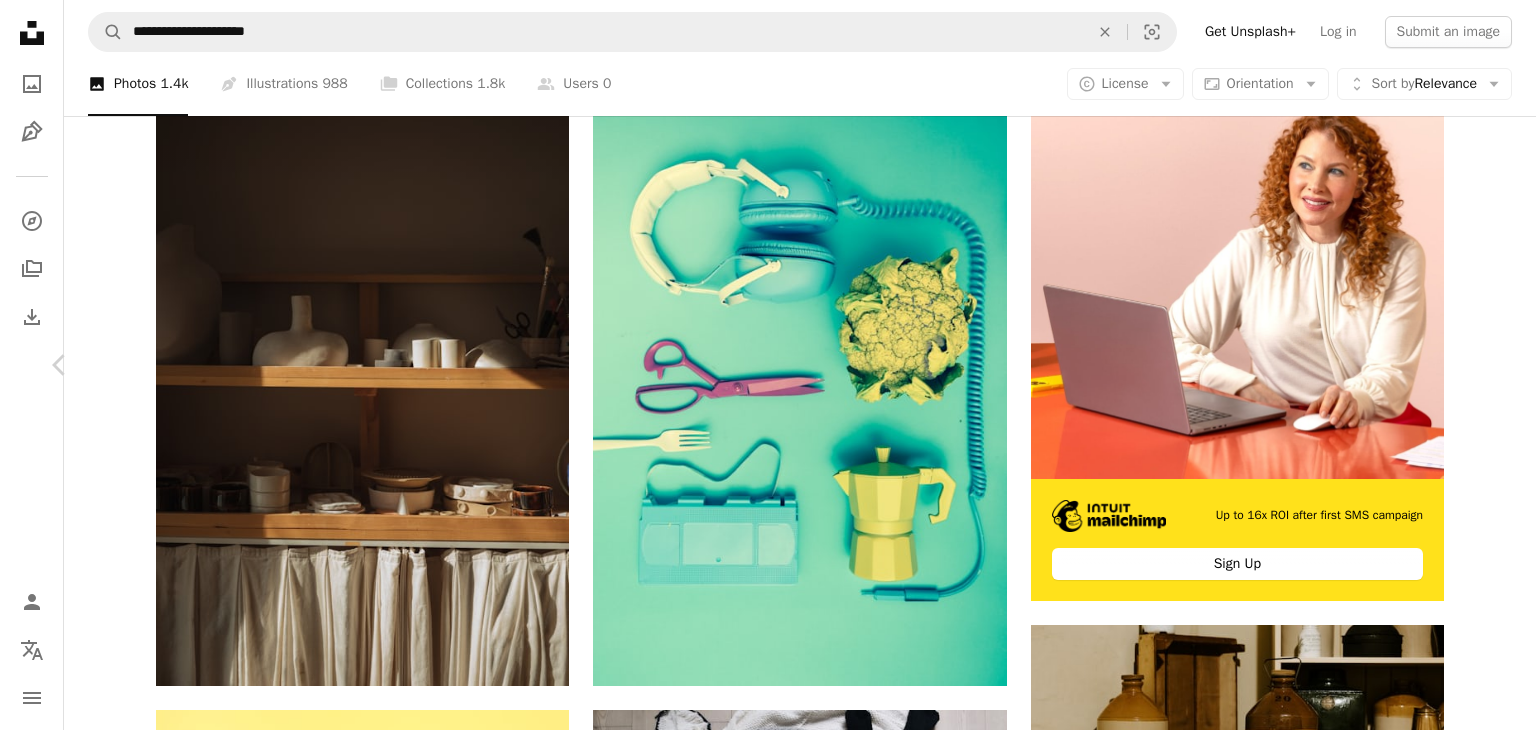 click on "Chevron right" at bounding box center (1476, 365) 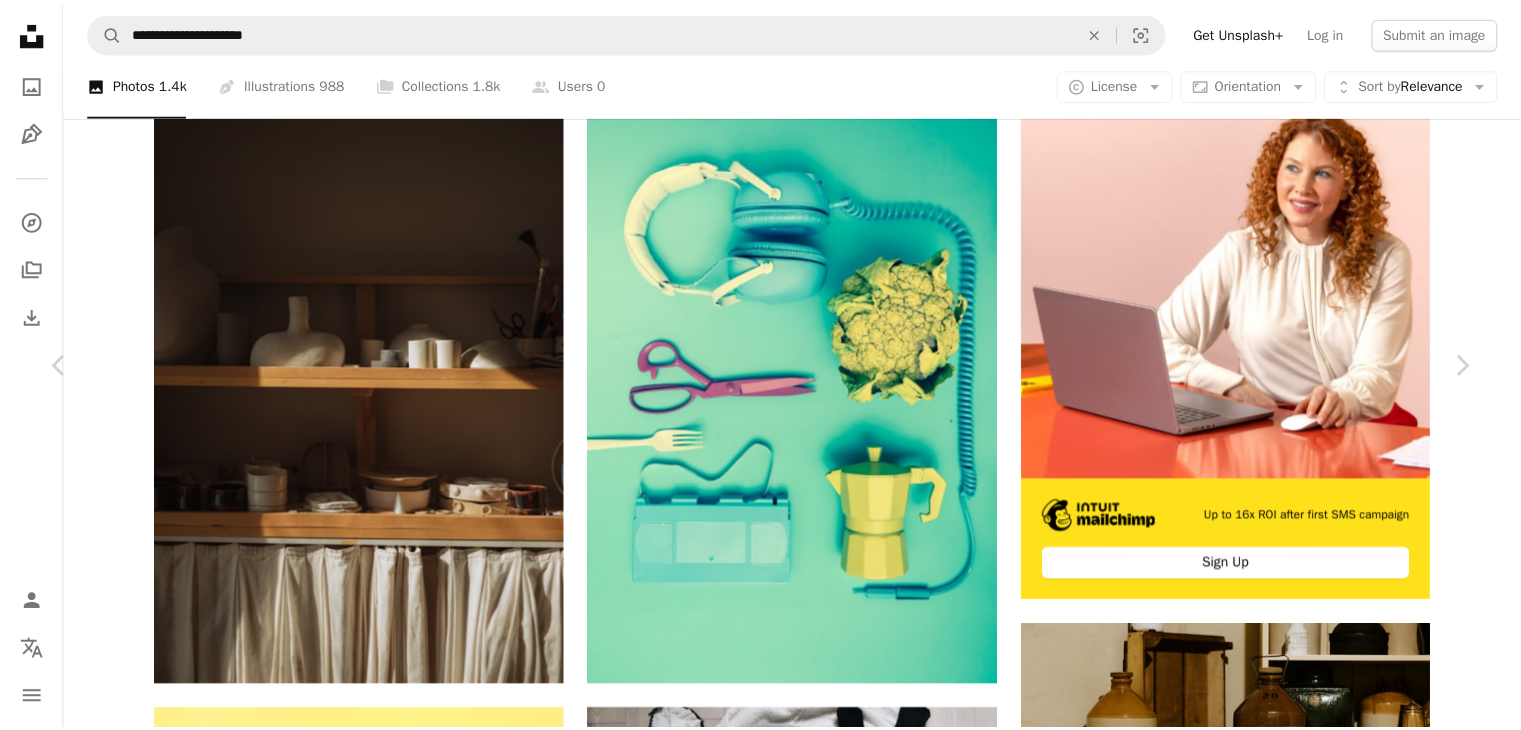 scroll, scrollTop: 59, scrollLeft: 0, axis: vertical 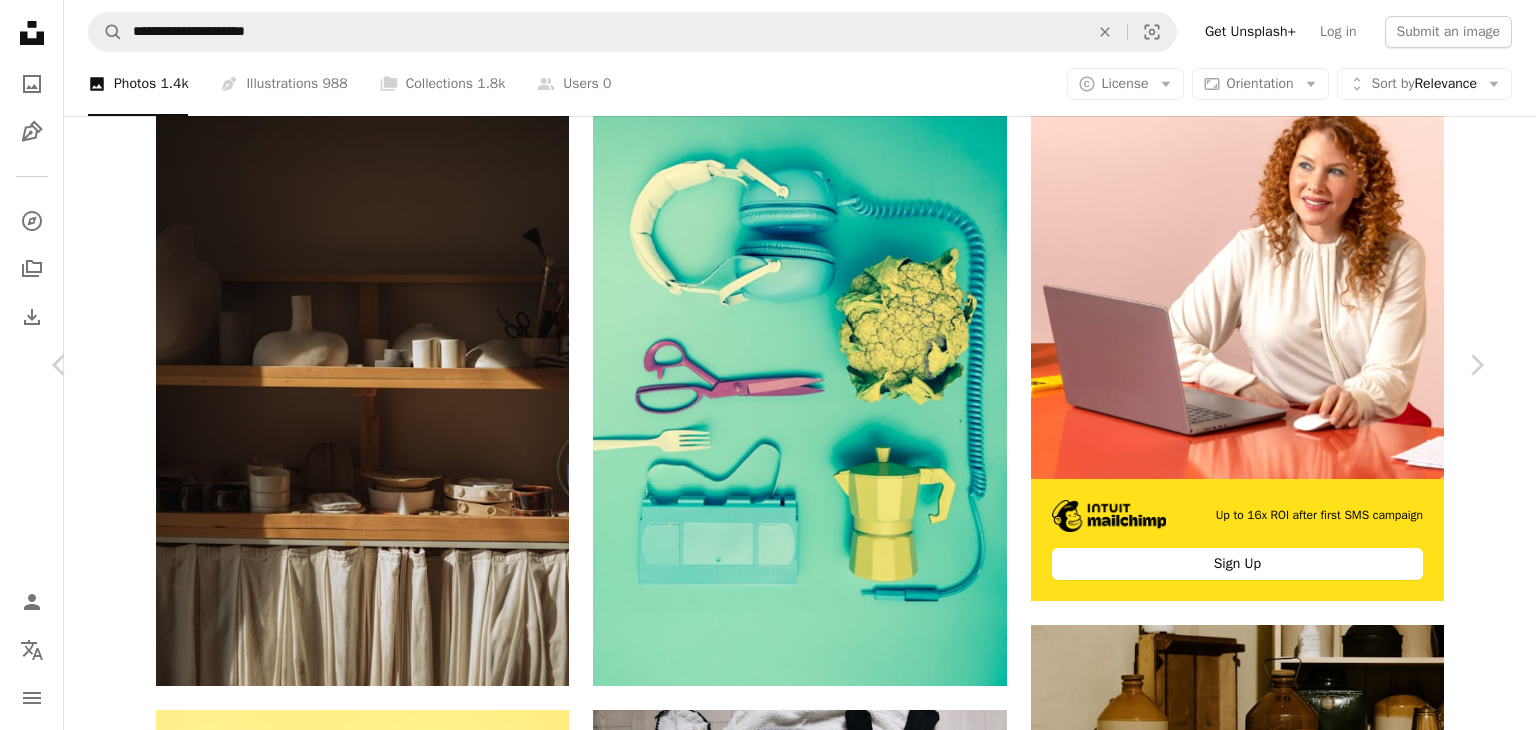 click on "An X shape Chevron left Chevron right [FIRST] [USERNAME] A heart A plus sign Edit image   Plus sign for Unsplash+ Download free Chevron down Zoom in Views 187,535 Downloads 1,169 Featured in Photos A forward-right arrow Share Info icon Info More Actions Victorian kitchen Calendar outlined Published on  December 14, 2019 Camera NIKON CORPORATION, NIKON Z 7 Safety Free to use under the  Unsplash License kitchen history old antique victorian animal bird furniture drink milk alcohol brown bottle beverage shelf closet liquor cabinet cupboard Free pictures Browse premium related images on iStock  |  Save 20% with code UNSPLASH20 View more on iStock  ↗ Related images A heart A plus sign [FIRST] [USERNAME] Arrow pointing down A heart A plus sign [FIRST] [USERNAME] Arrow pointing down Plus sign for Unsplash+ A heart A plus sign [FIRST] [USERNAME] For  Unsplash+ A lock   Purchase Plus sign for Unsplash+ A heart A plus sign [FIRST] [LAST] For  Unsplash+ A lock   Purchase A heart A plus sign [FIRST] [LAST] Arrow pointing down A heart" at bounding box center [768, 5327] 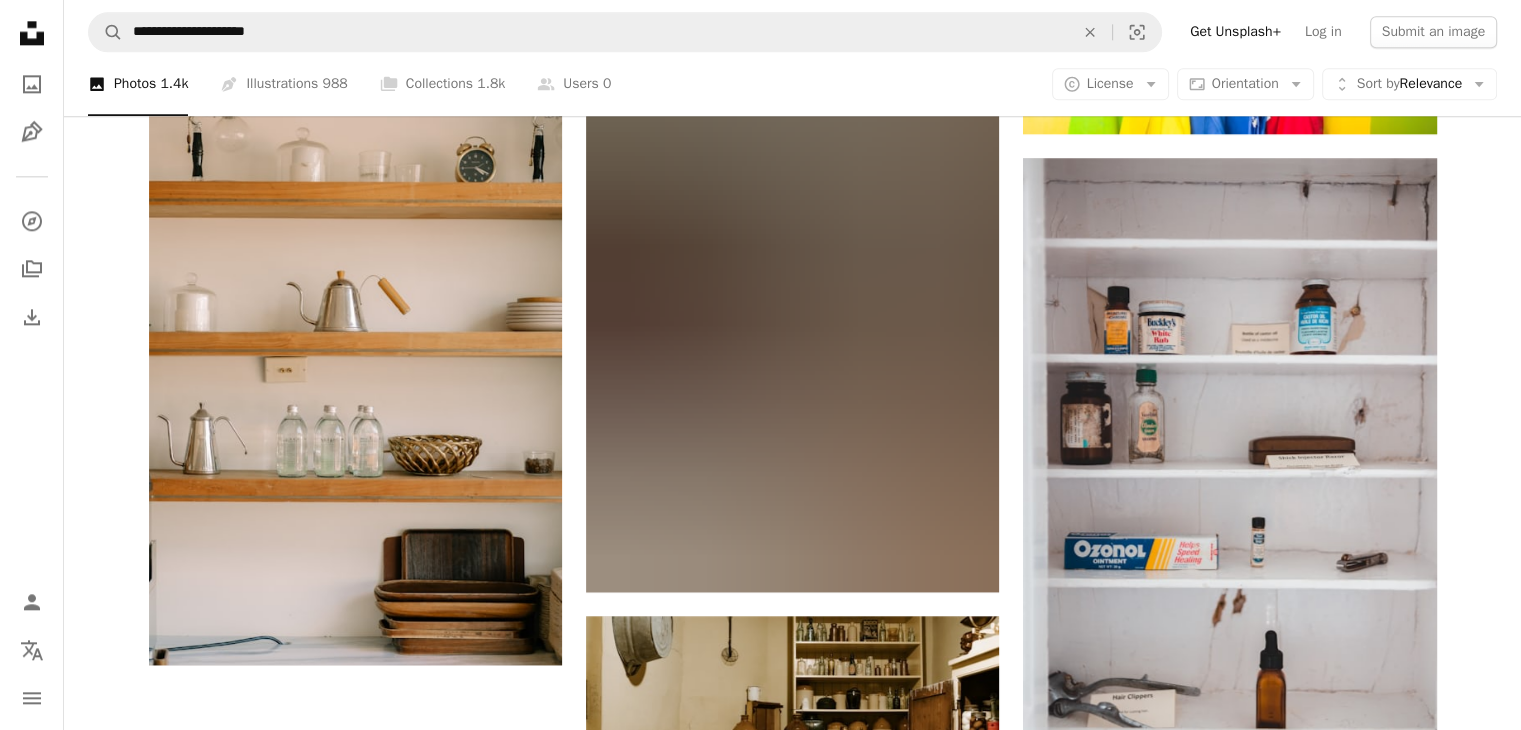 scroll, scrollTop: 2533, scrollLeft: 0, axis: vertical 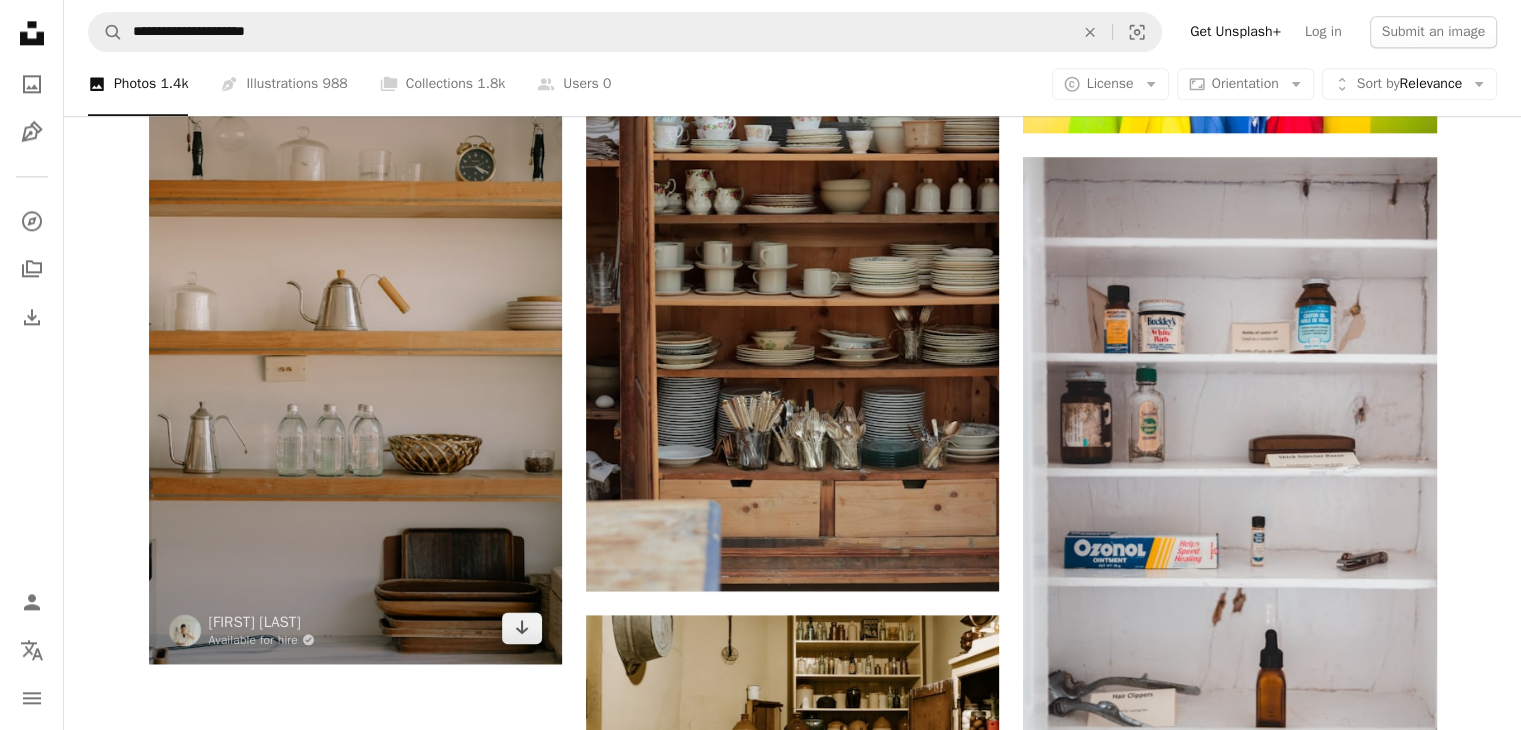 click at bounding box center [355, 296] 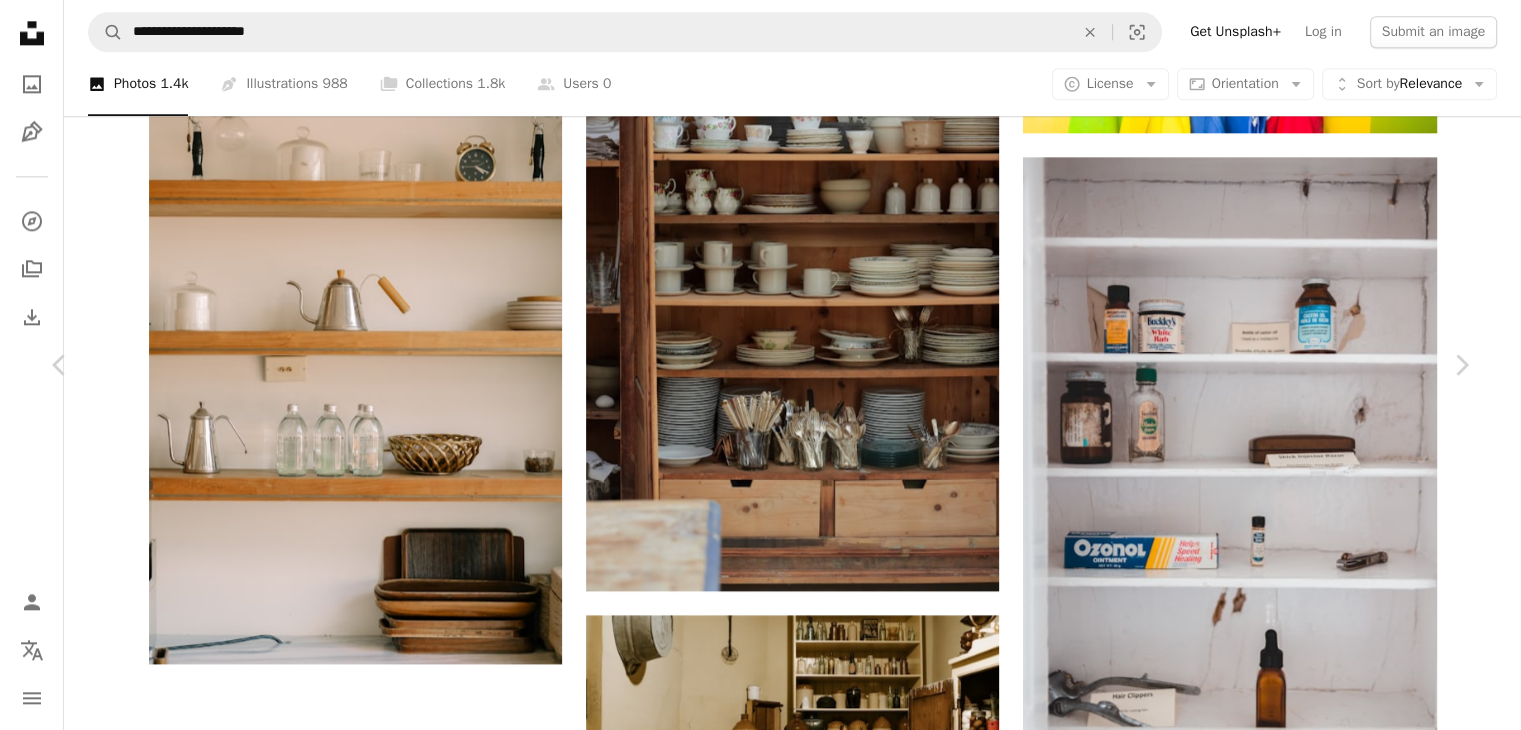 click on "An X shape Chevron left Chevron right [FIRST] [LAST] Available for hire A checkmark inside of a circle A heart A plus sign Edit image   Plus sign for Unsplash+ Download free Chevron down Zoom in Views 718,678 Downloads 3,943 Featured in Photos A forward-right arrow Share Info icon Info More Actions Calendar outlined Published on  September 16, 2024 Camera FUJIFILM, X-T3 Safety Free to use under the  Unsplash License interior design furniture wood shelf indoors Free images Browse premium related images on iStock  |  Save 20% with code UNSPLASH20 View more on iStock  ↗ Related images A heart A plus sign [BRAND_NAME] Arrow pointing down Plus sign for Unsplash+ A heart A plus sign [FIRST] [LAST] For  Unsplash+ A lock   Purchase A heart A plus sign [FIRST] [LAST] Available for hire A checkmark inside of a circle Arrow pointing down A heart A plus sign [FIRST] [LAST] Available for hire A checkmark inside of a circle" at bounding box center (760, 3002) 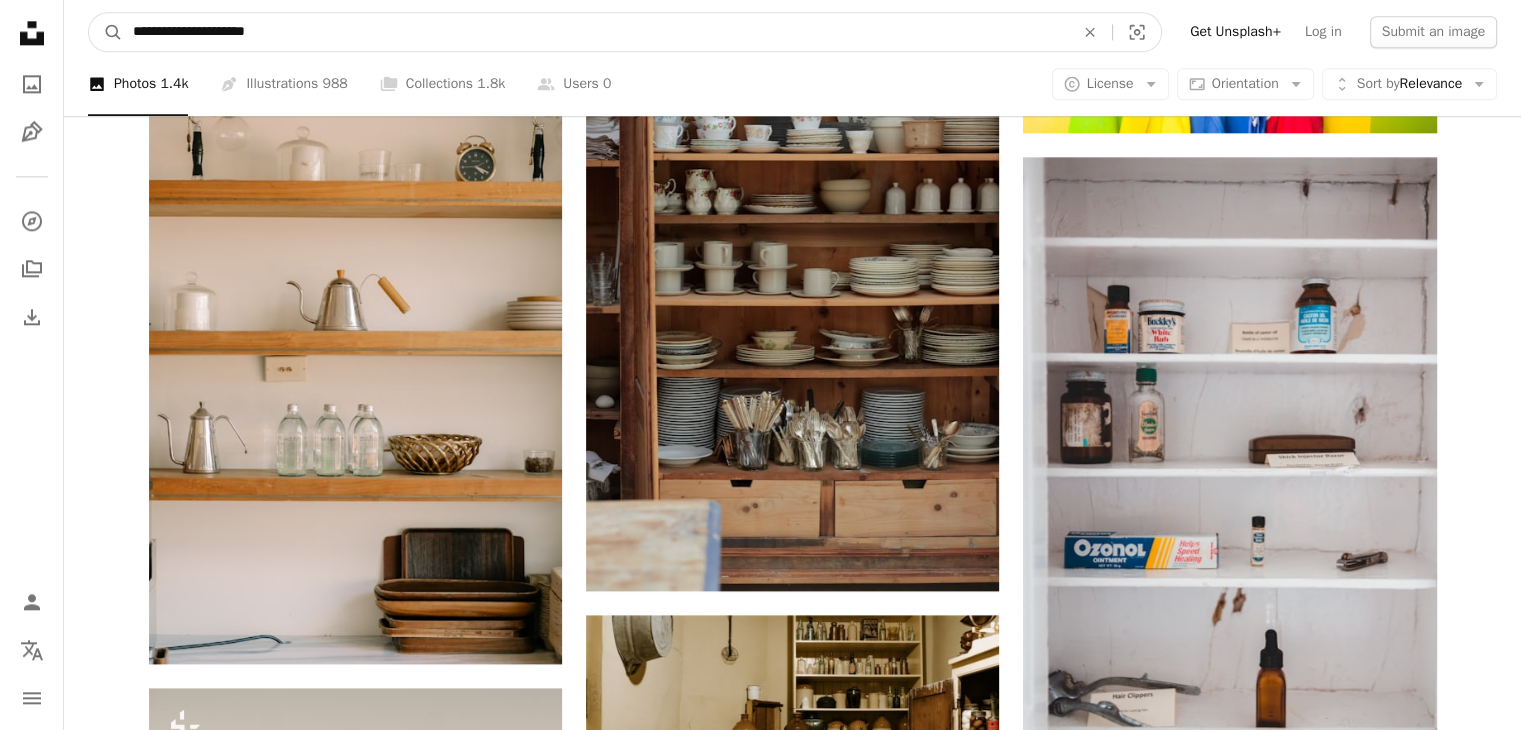 click on "**********" at bounding box center (595, 32) 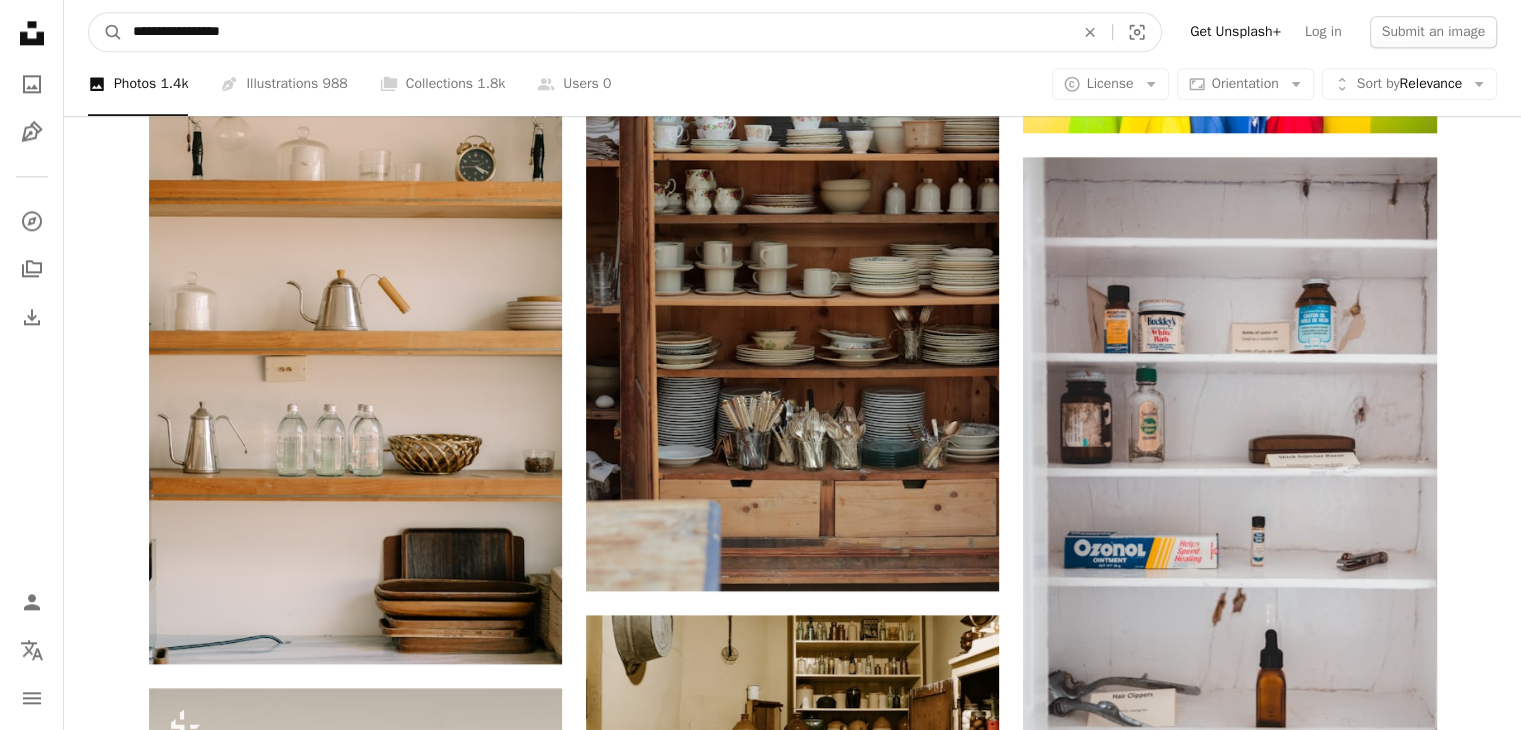 type on "**********" 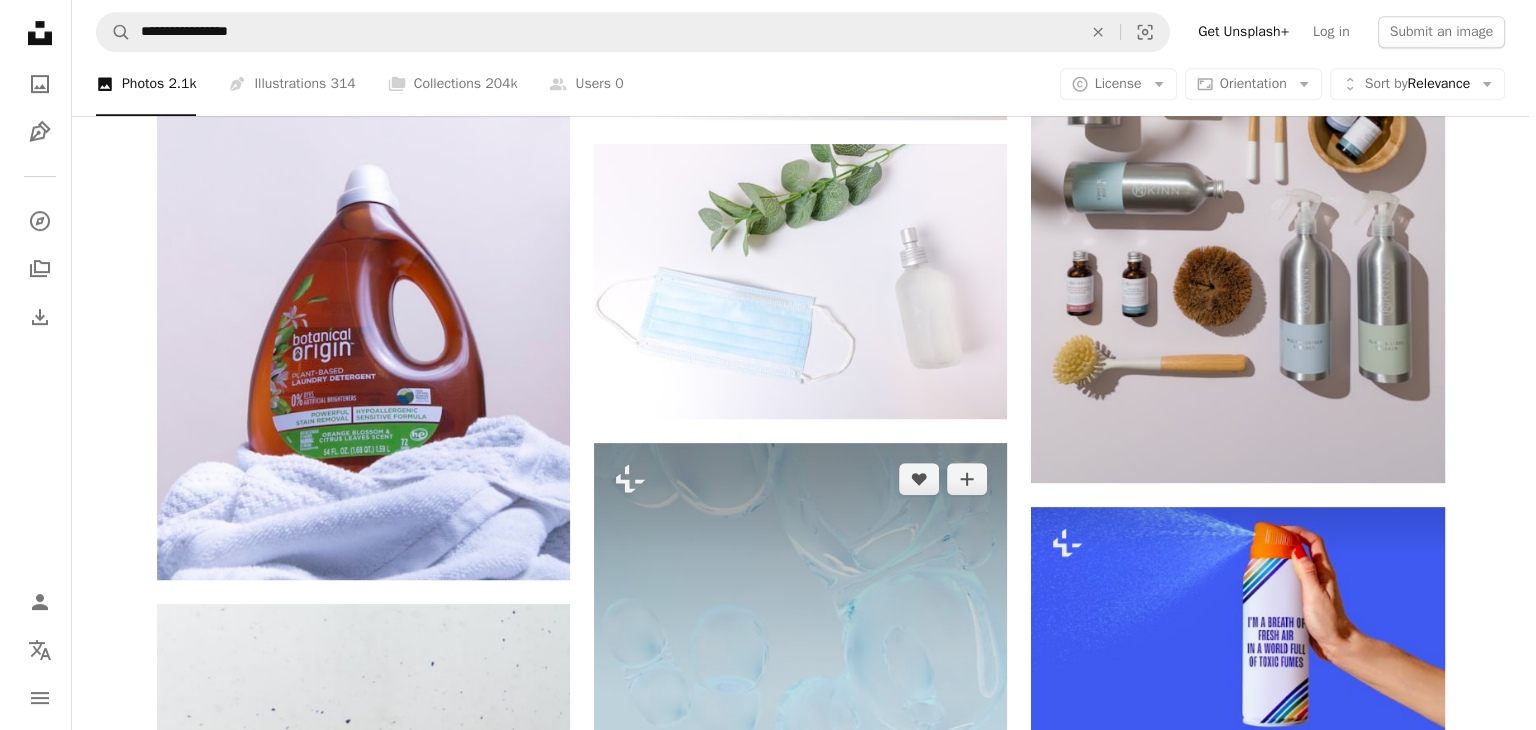 scroll, scrollTop: 746, scrollLeft: 0, axis: vertical 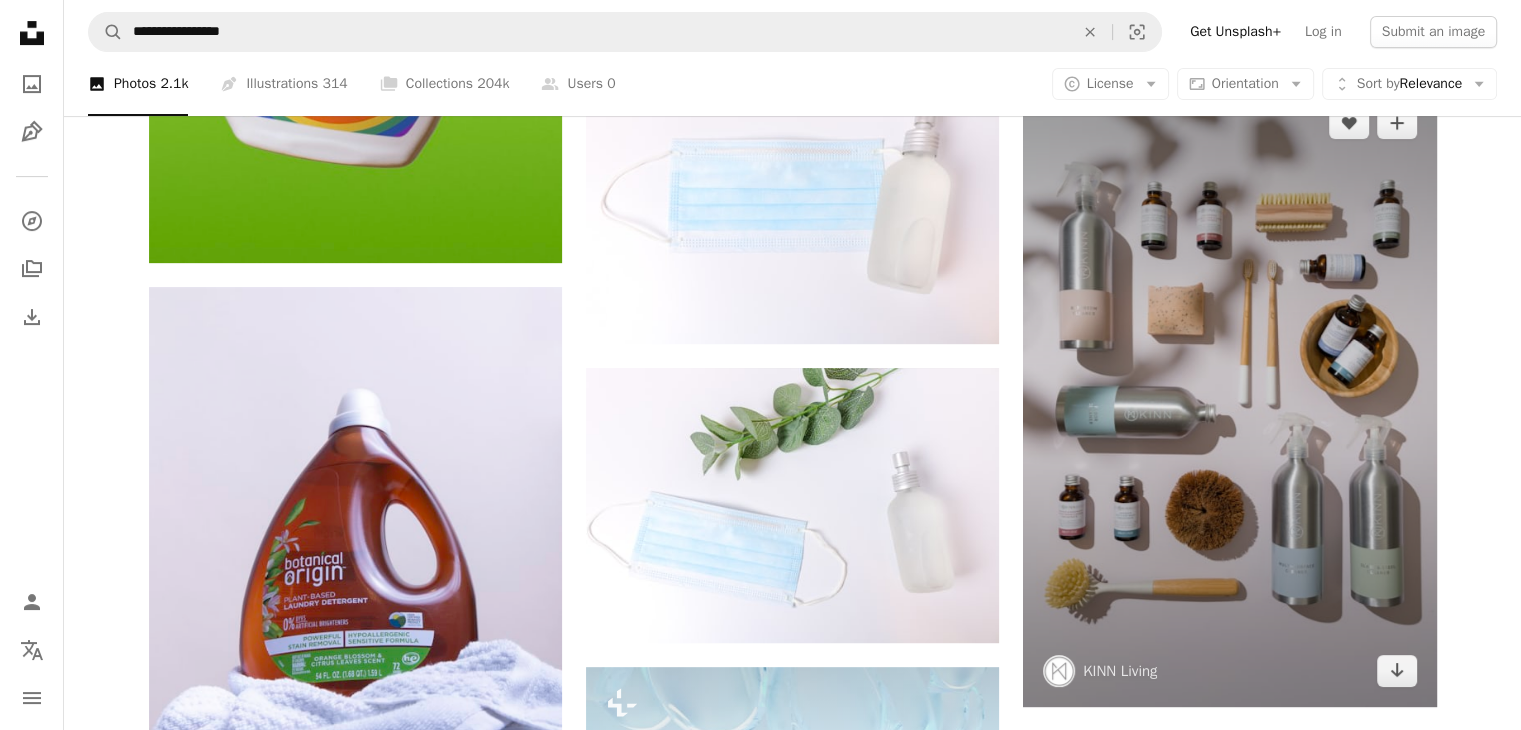 click at bounding box center (1229, 397) 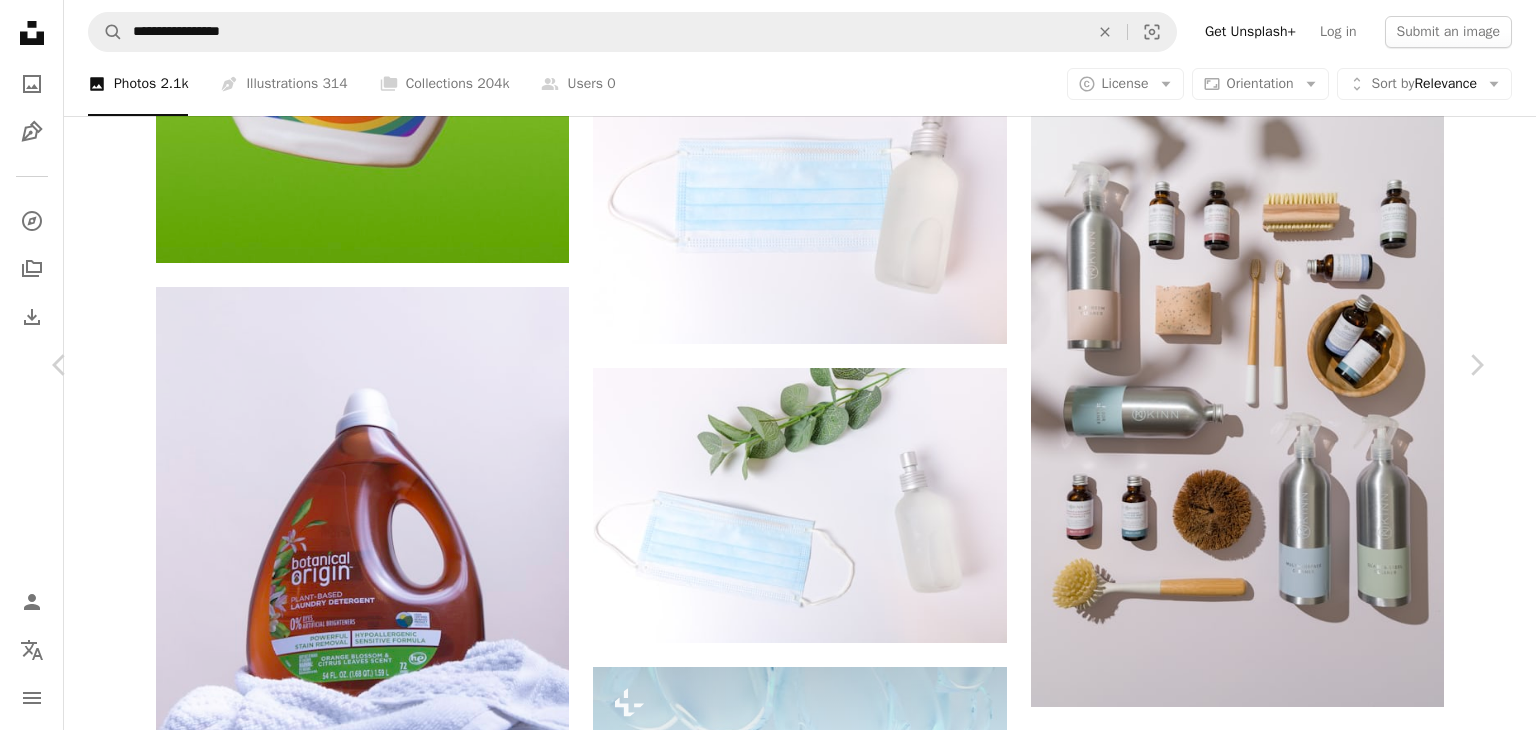 click on "Download free" at bounding box center (1287, 4354) 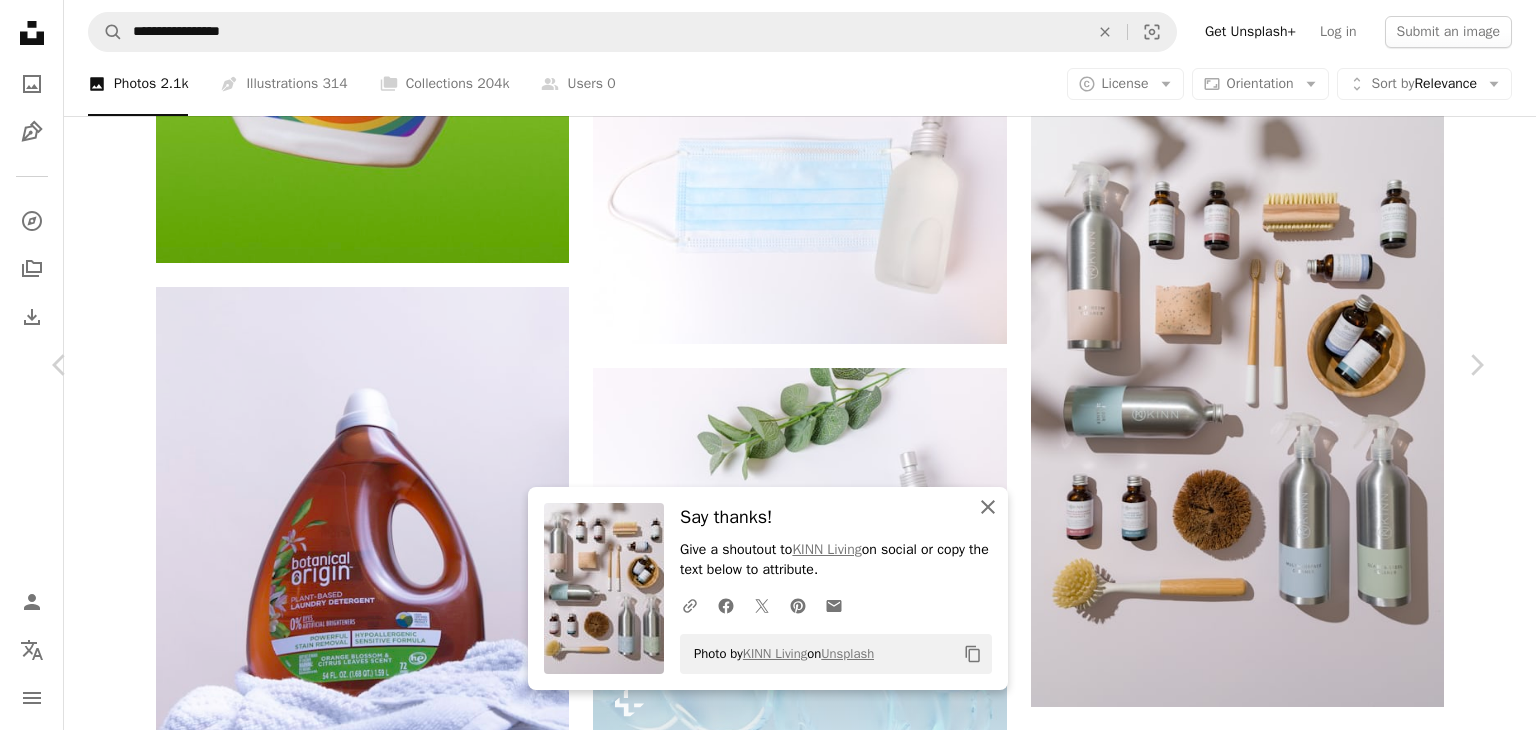 click 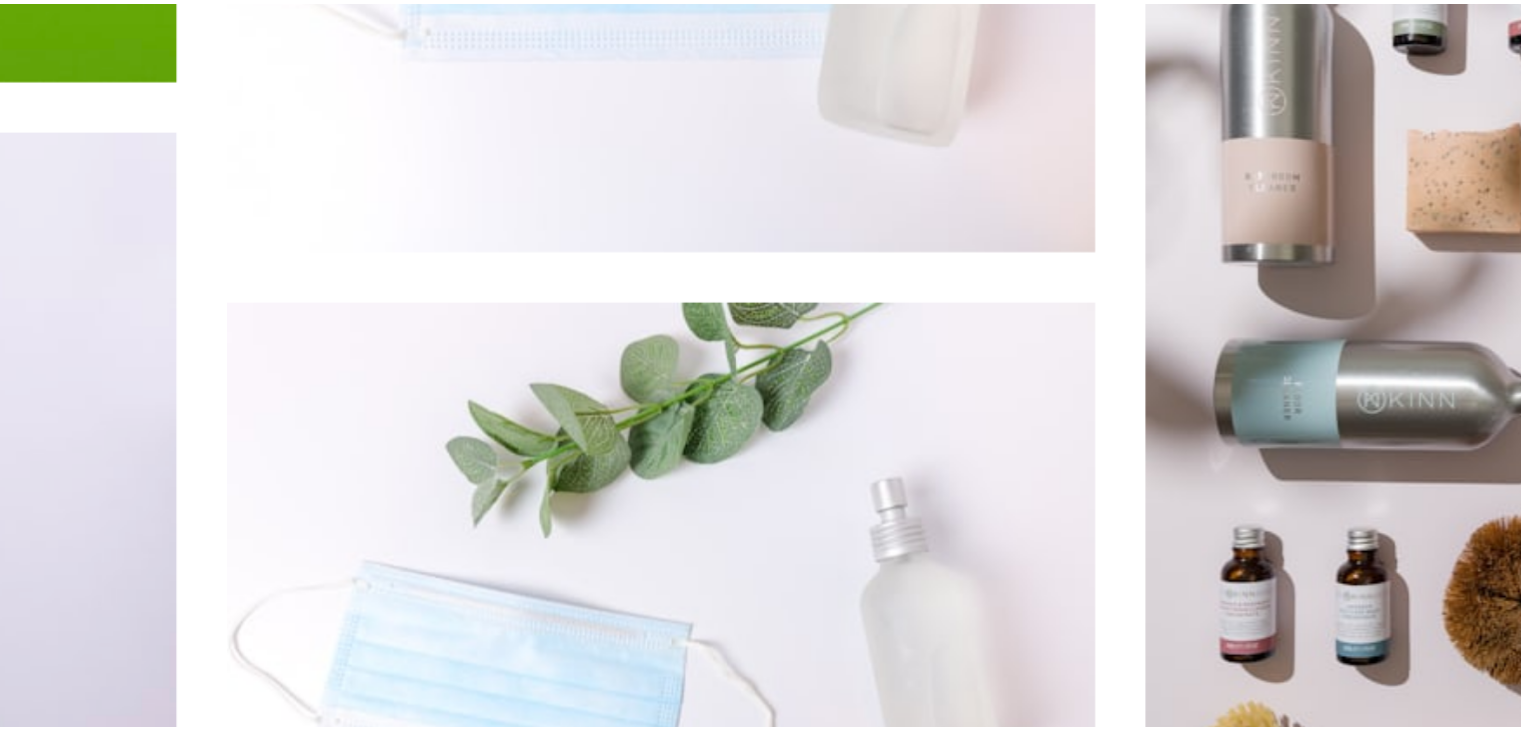 scroll, scrollTop: 746, scrollLeft: 0, axis: vertical 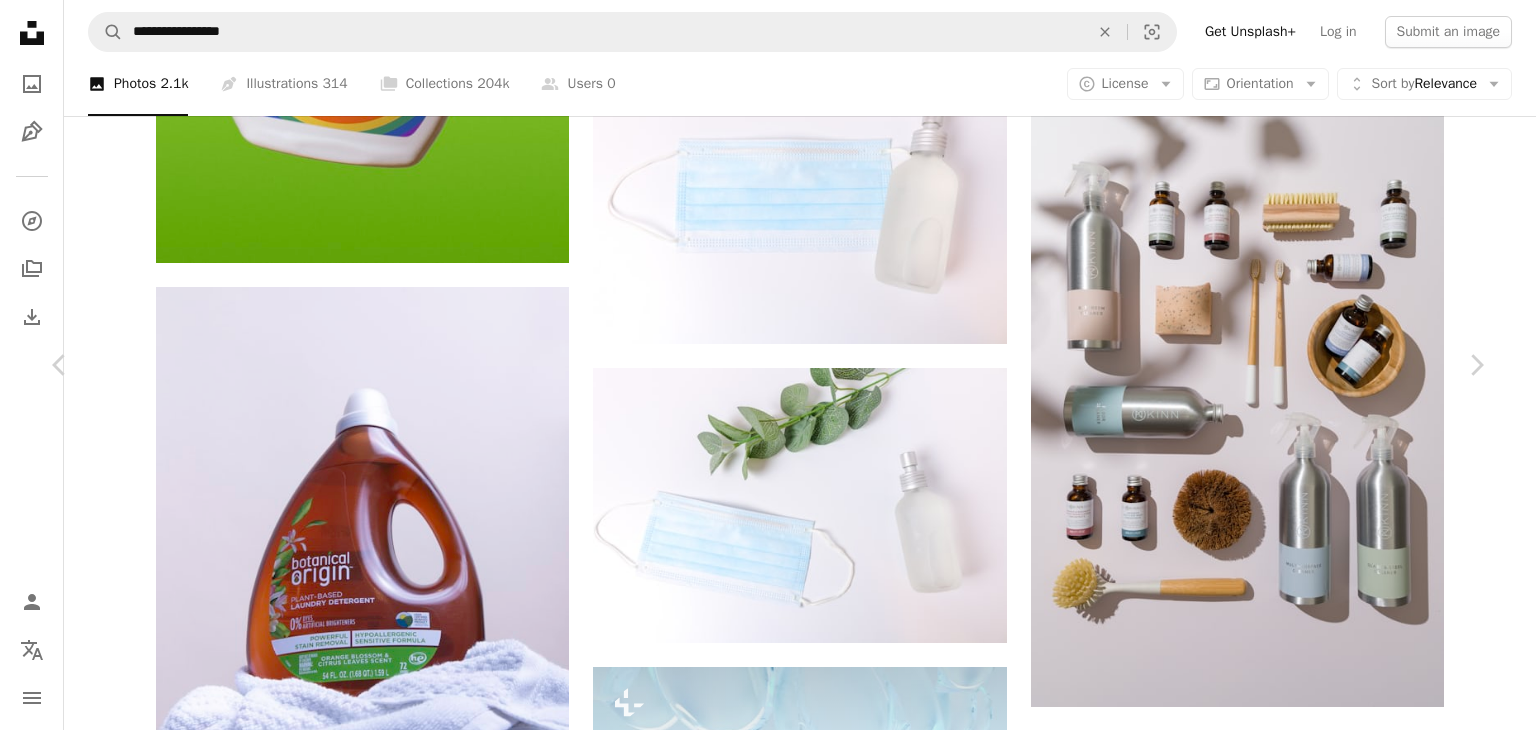 click on "An X shape Chevron left Chevron right [BRAND] kinn_living A heart A plus sign Edit image   Plus sign for Unsplash+ Download free Chevron down Zoom in Views 733,107 Downloads 5,438 Featured in Photos A forward-right arrow Share Info icon Info More Actions Plastic free, eco-friendly cleaning products by [BRAND], photographed by [FIRST] [LAST] www.sandvisuals.com Calendar outlined Published on  April 4, 2022 Camera SONY, ILCE-7RM3 Safety Free to use under the  Unsplash License cleaning clean cleaning service home care cleaning products clean house cleaning supplies clean home refill eco cleaning non toxic natural cleaner cosmetics tool brush Free images Browse premium related images on iStock  |  Save 20% with code UNSPLASH20 View more on iStock  ↗ Related images A heart A plus sign [BRAND] Arrow pointing down A heart A plus sign [FIRST] [LAST] Arrow pointing down Plus sign for Unsplash+ A heart A plus sign [BRAND] A heart For" at bounding box center (768, 4672) 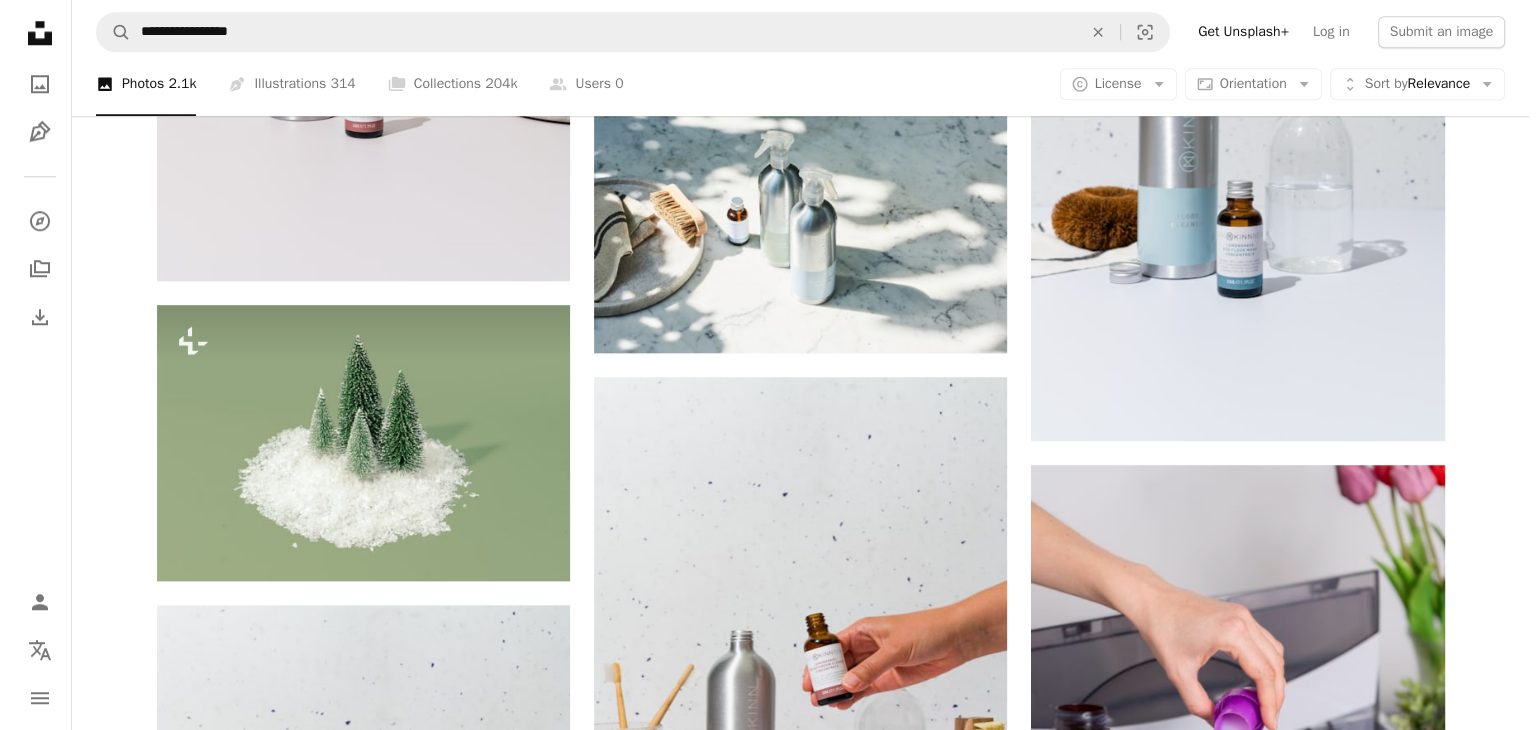 scroll, scrollTop: 1911, scrollLeft: 0, axis: vertical 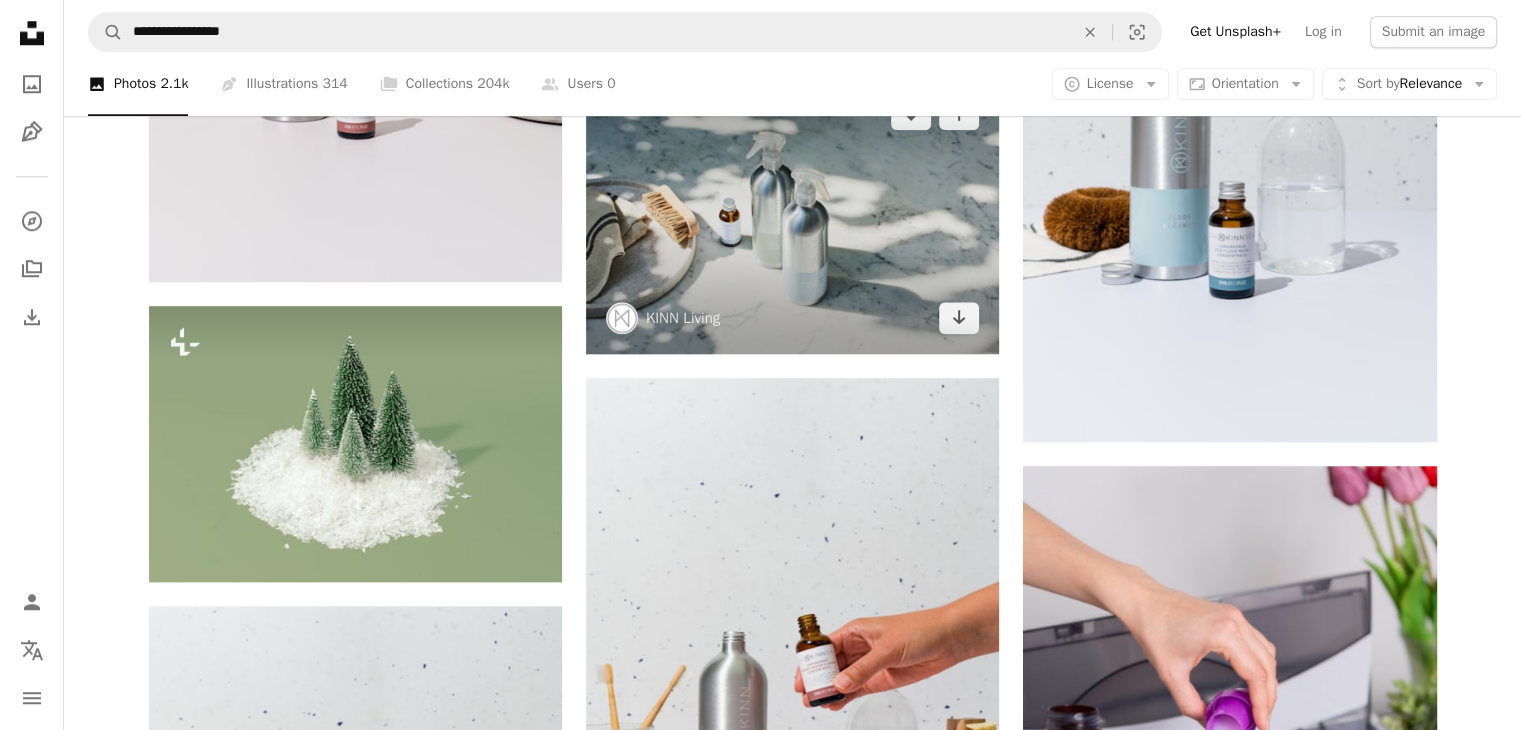 click at bounding box center [792, 216] 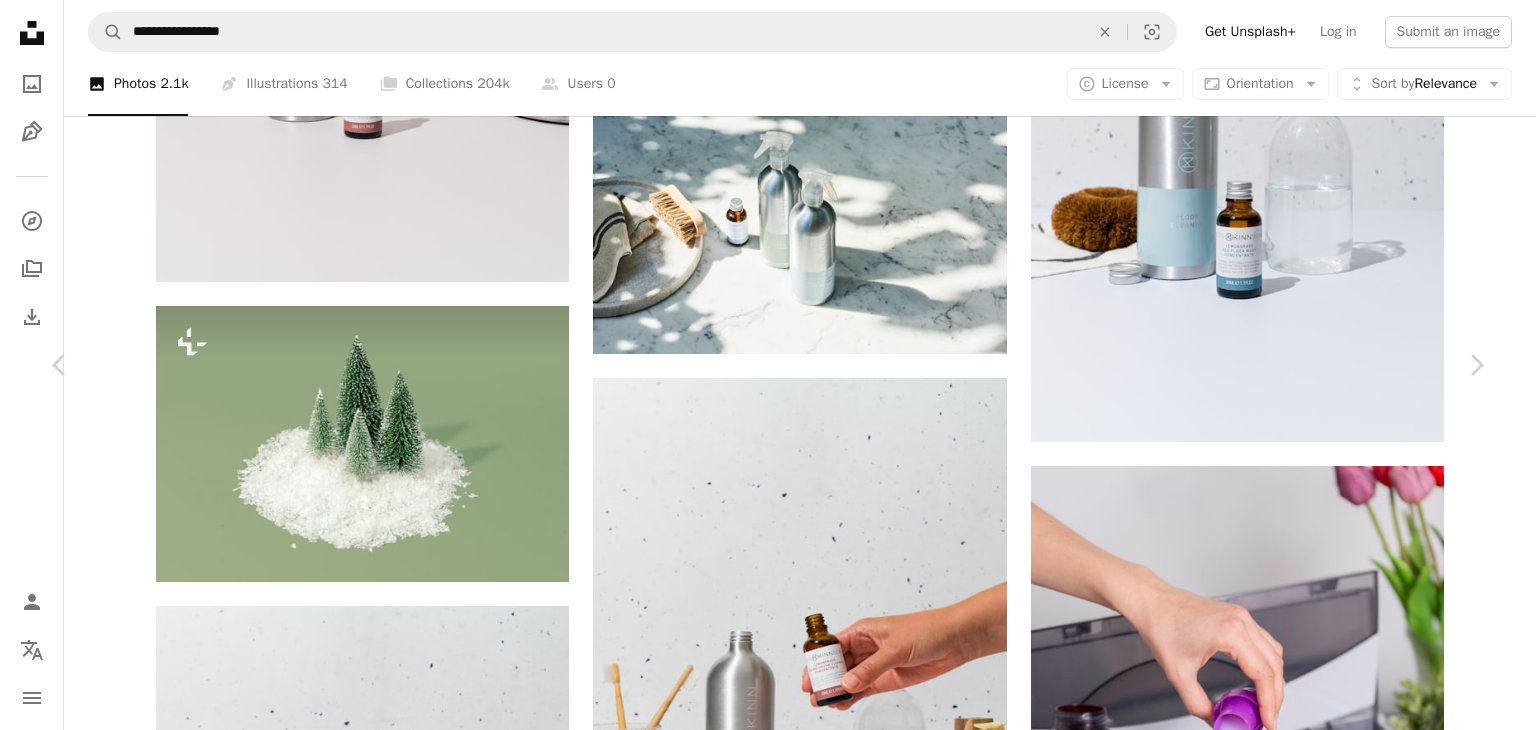 click on "**********" at bounding box center [768, 616] 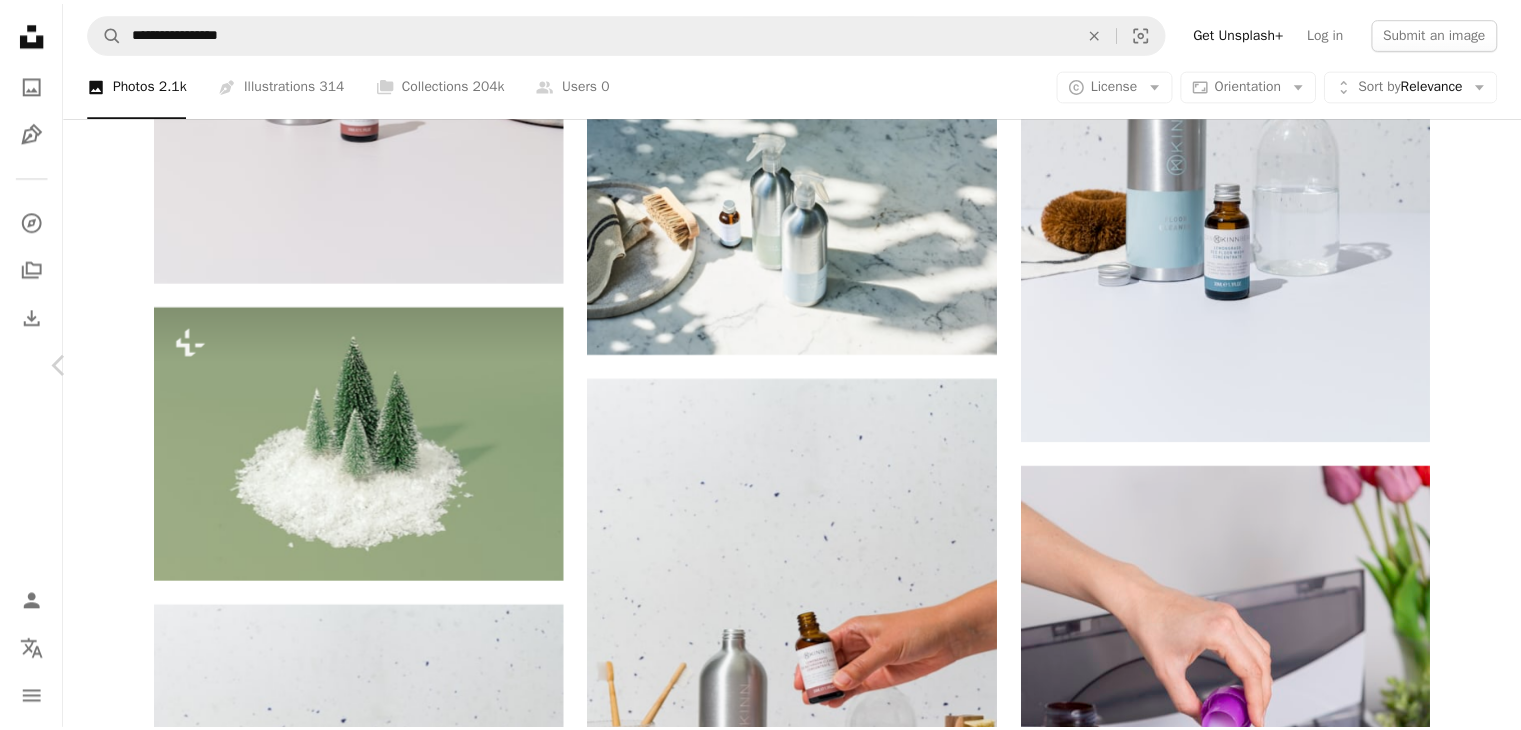 scroll, scrollTop: 164, scrollLeft: 0, axis: vertical 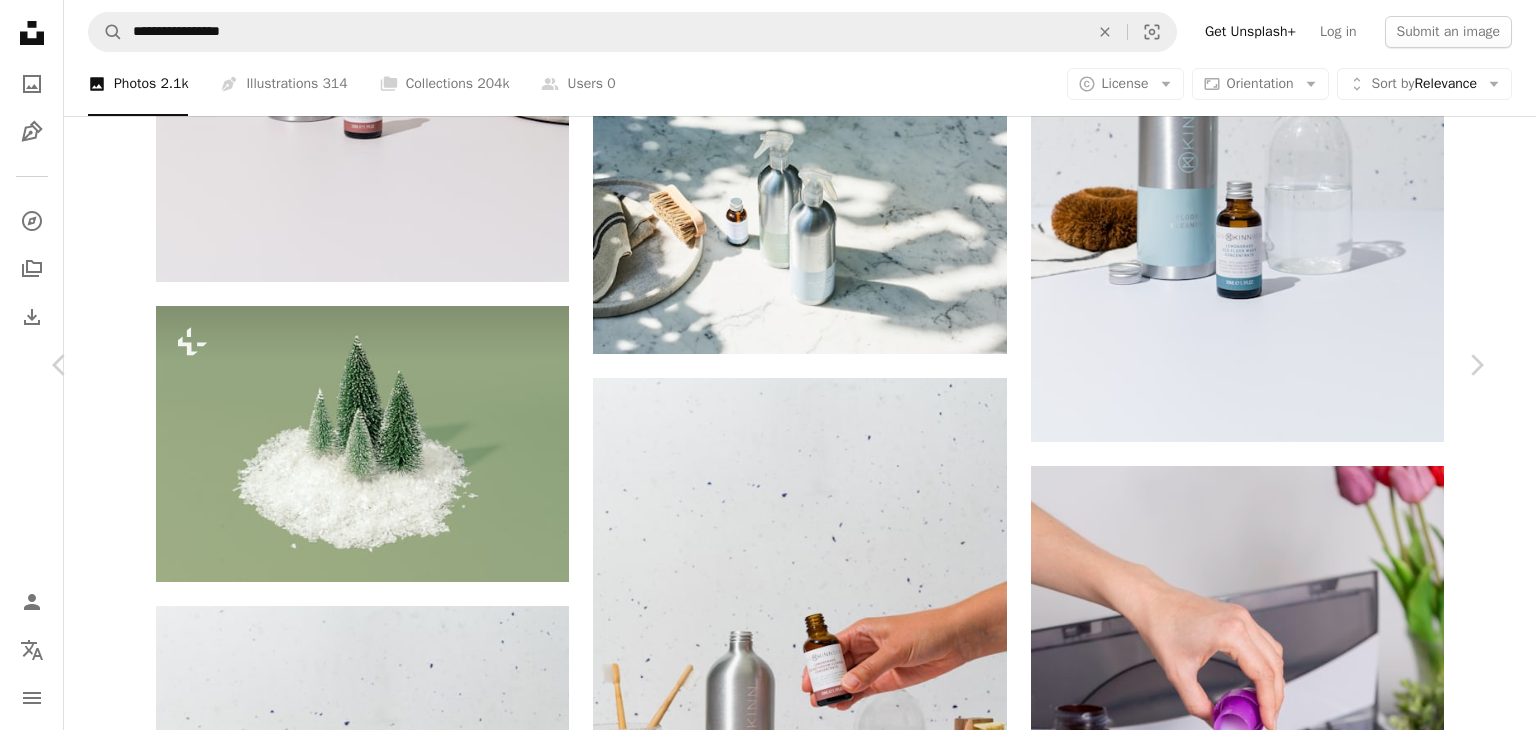 click on "An X shape Chevron left Chevron right [FIRST] [USERNAME] A heart A plus sign Edit image   Plus sign for Unsplash+ Download free Chevron down Zoom in Views 627,925 Downloads 4,926 Featured in Photos A forward-right arrow Share Info icon Info More Actions KINN Living eco-friendly refillable cleaning products. Photographed by [FIRST] [LAST] Calendar outlined Published on  April 26, 2022 Safety Free to use under the  Unsplash License sustainability cleaning home decor sustainable eco friendly home care sustainable development cleaning products cleaning supplies eco friendly products eco friendly packaging refill eco cleaning eco friendly cleaning natural cleaner stylish home plant grey glass drink Backgrounds Browse premium related images on iStock  |  Save 20% with code UNSPLASH20 View more on iStock  ↗ Related images A heart A plus sign [BRAND_NAME] Arrow pointing down A heart A plus sign [FIRST] [LAST] 🇺🇦 Arrow pointing down Plus sign for Unsplash+ A heart A plus sign Getty Images For  A lock" at bounding box center [768, 3508] 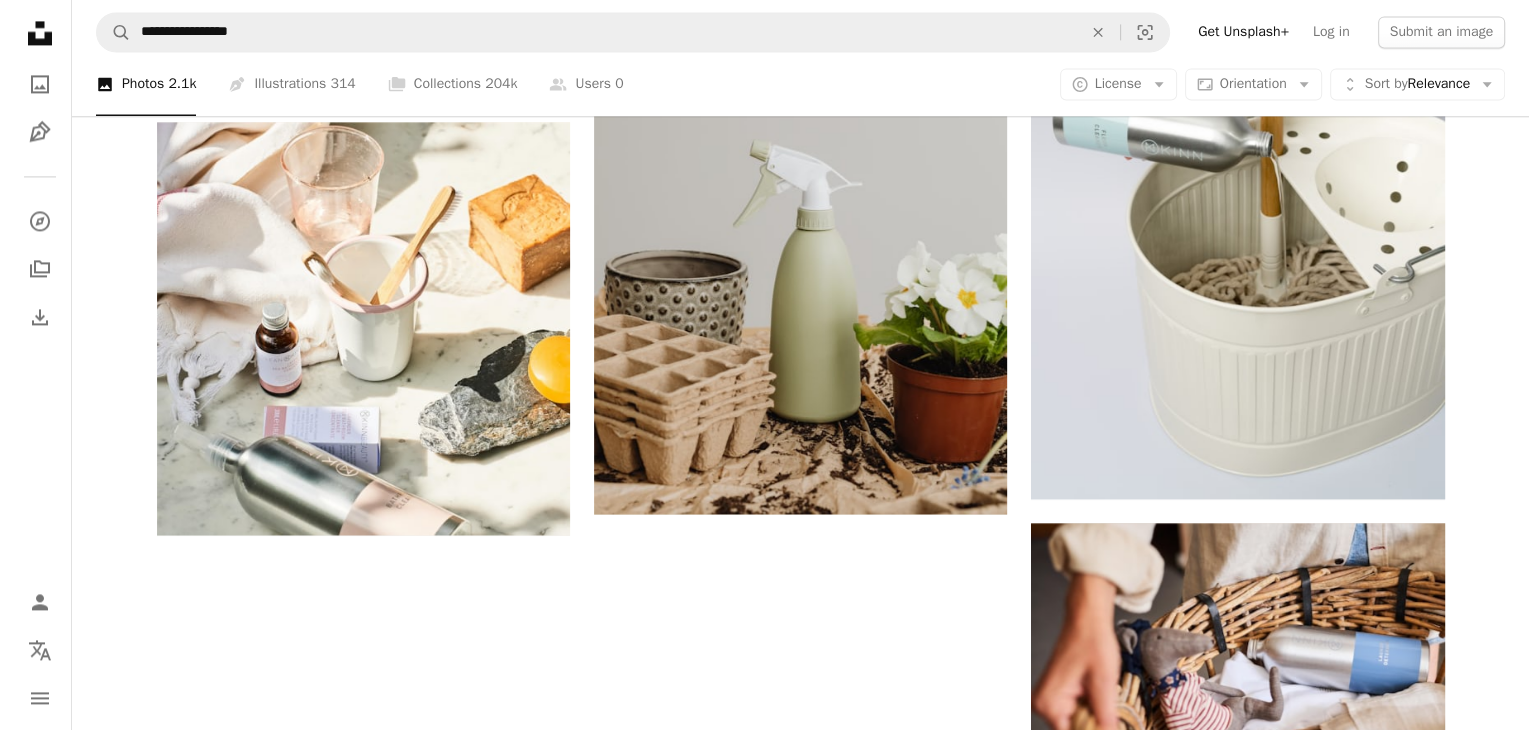 scroll, scrollTop: 3043, scrollLeft: 0, axis: vertical 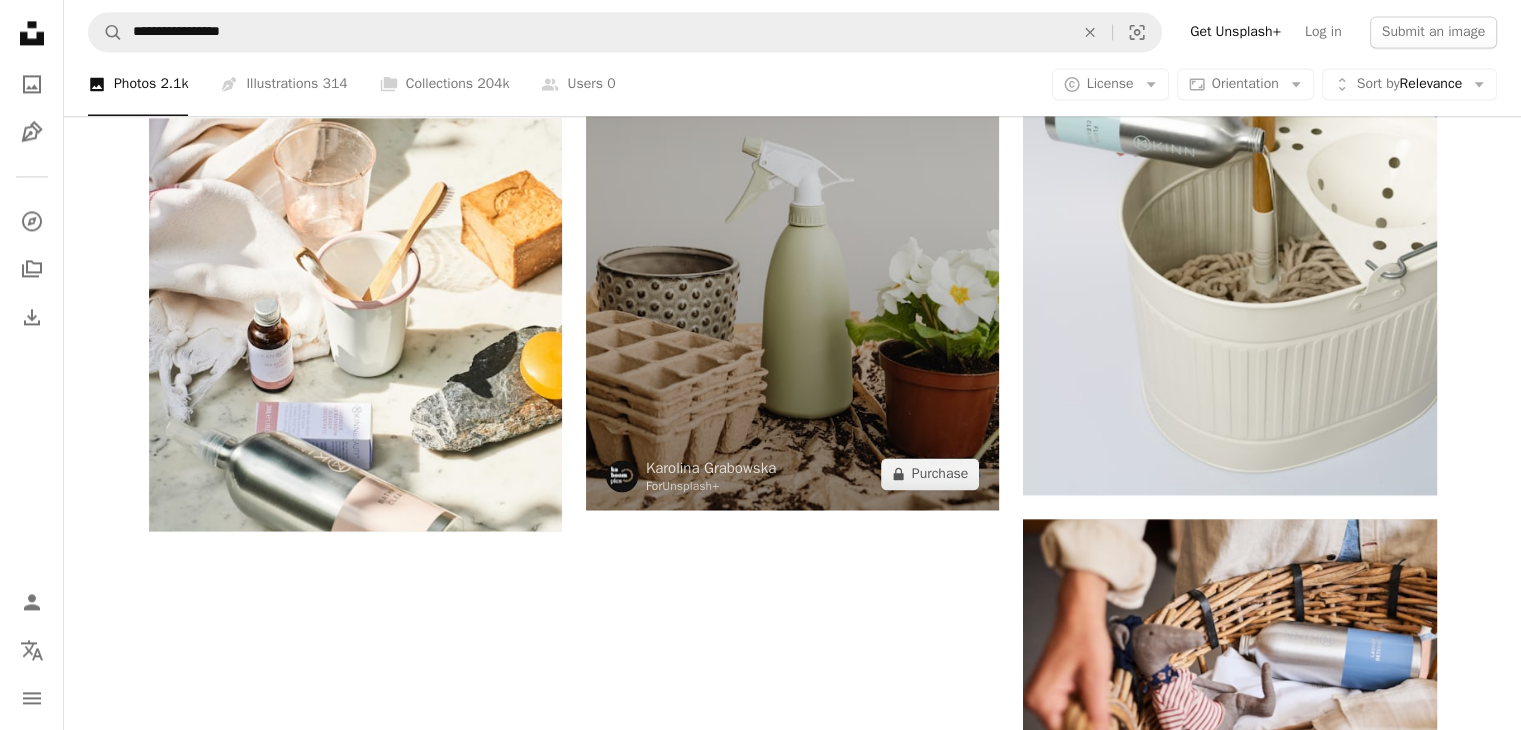 click at bounding box center (792, 200) 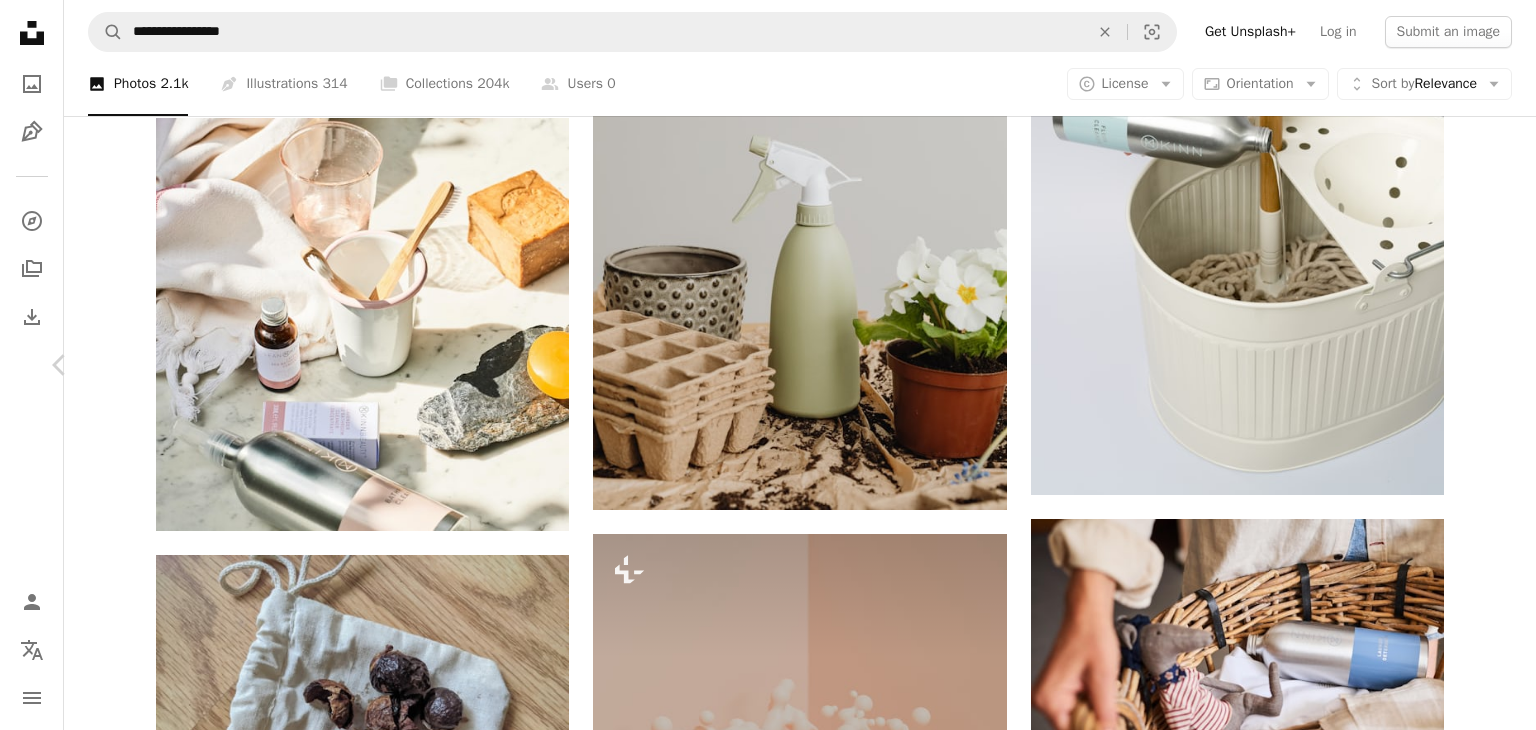 click on "Chevron right" at bounding box center (1476, 365) 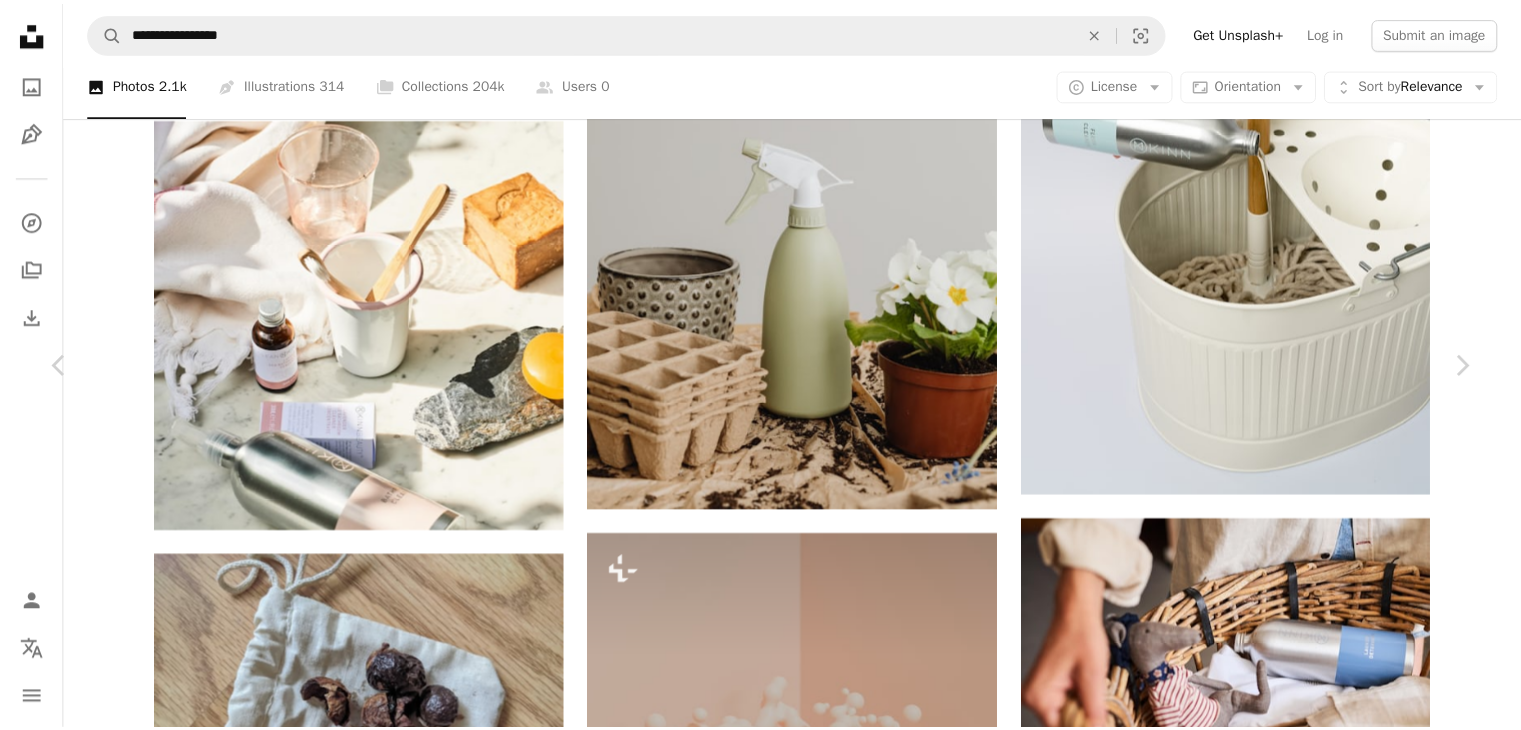 scroll, scrollTop: 638, scrollLeft: 0, axis: vertical 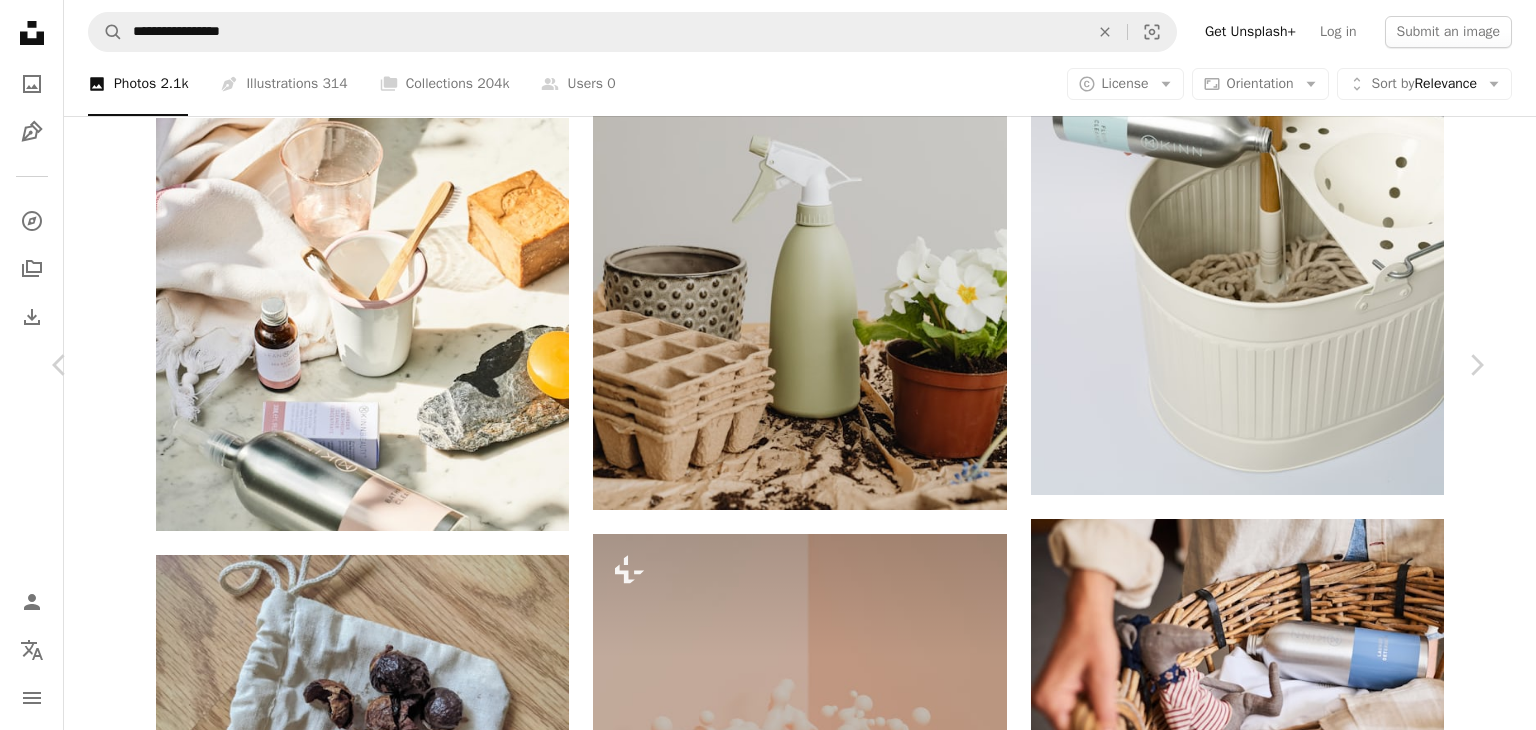 click on "An X shape Chevron left Chevron right [BRAND] kinn_living A heart A plus sign Edit image   Plus sign for Unsplash+ Download free Chevron down Zoom in Views 567,276 Downloads 5,070 Featured in Photos A forward-right arrow Share Info icon Info More Actions [BRAND] eco-friendly refillable cleaning and laundry products. Photographed by [FIRST] [LAST] Calendar outlined Published on  April 26, 2022 Safety Free to use under the  Unsplash License sustainability cleaning home decor laundry sustainable eco friendly home care sustainable development cleaning products cleaning supplies eco friendly products eco friendly packaging refill eco cleaning eco friendly cleaning natural cleaner human people plant grey Free pictures Browse premium related images on iStock  |  Save 20% with code UNSPLASH20 View more on iStock  ↗ Related images A heart A plus sign [FIRST] [LAST] Arrow pointing down A heart A plus sign [FIRST] [LAST] Available for hire A checkmark inside of a circle Arrow pointing down Plus sign for Unsplash+" at bounding box center [768, 5551] 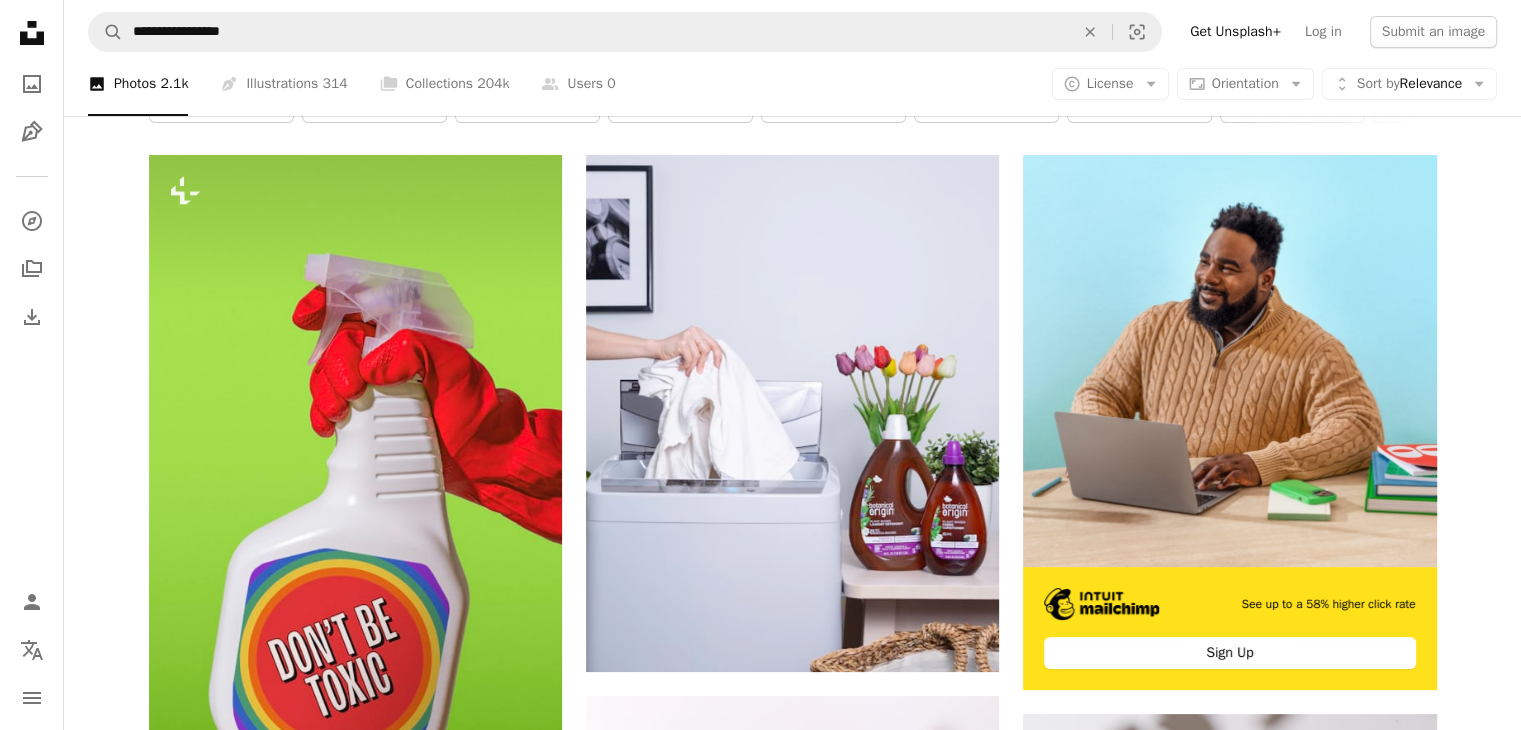 scroll, scrollTop: 0, scrollLeft: 0, axis: both 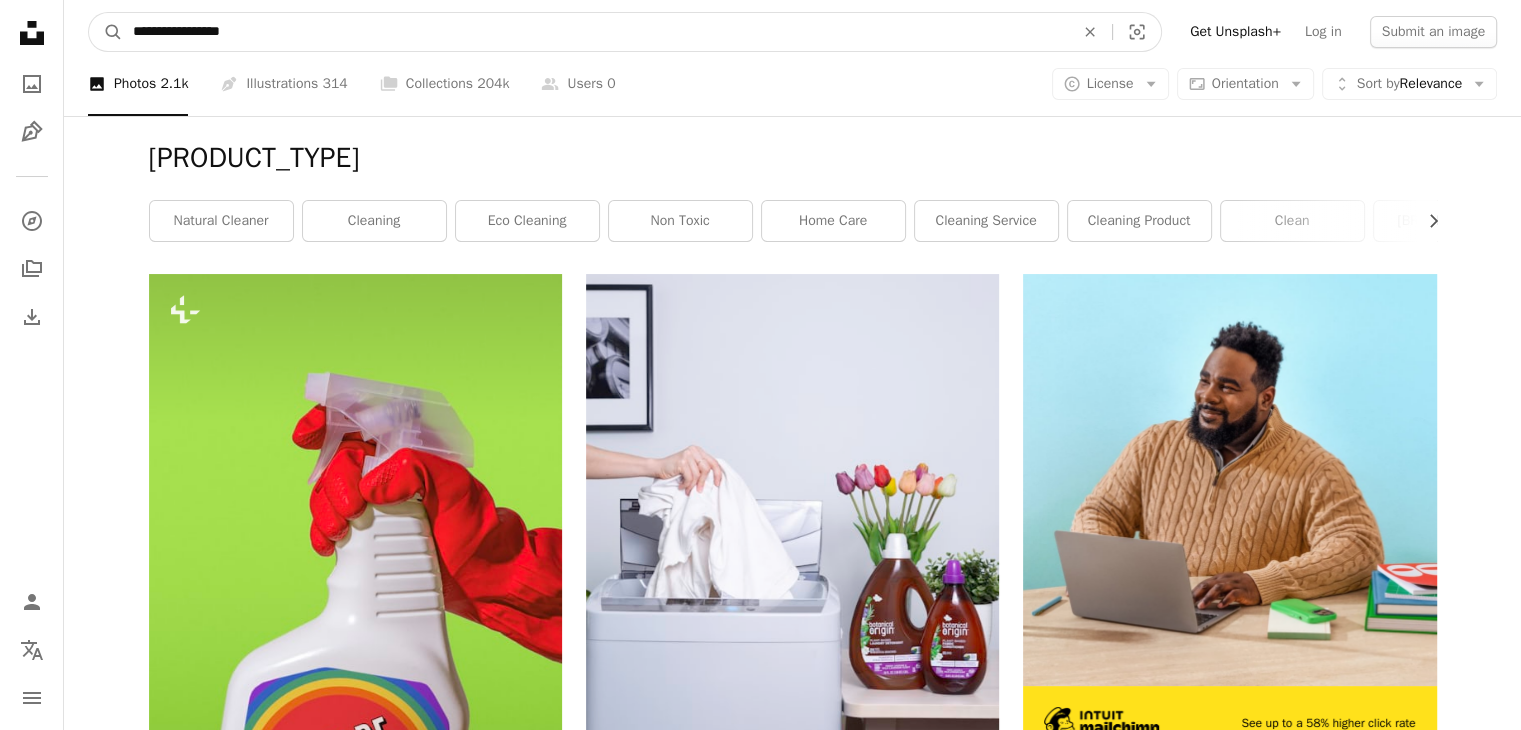 click on "**********" at bounding box center (595, 32) 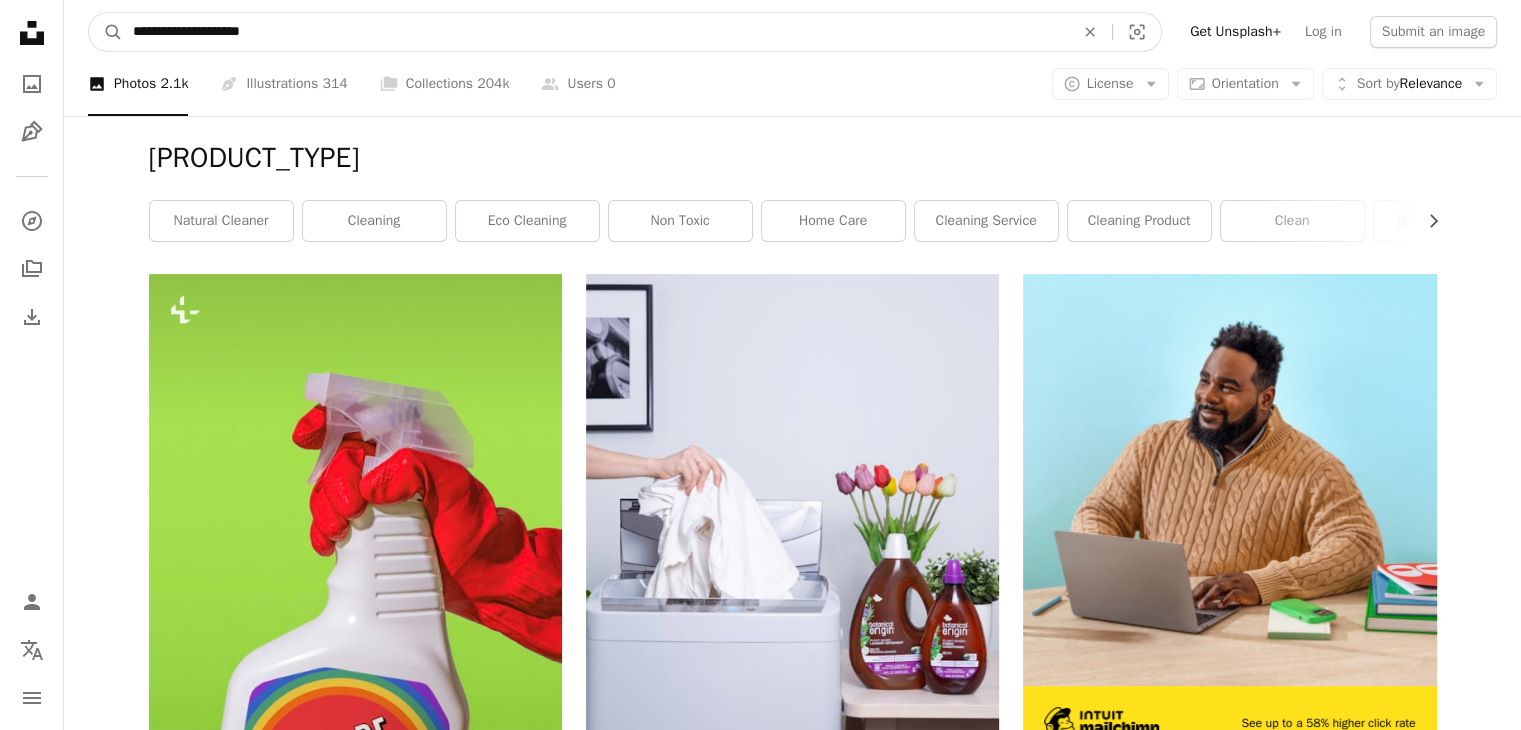 type on "**********" 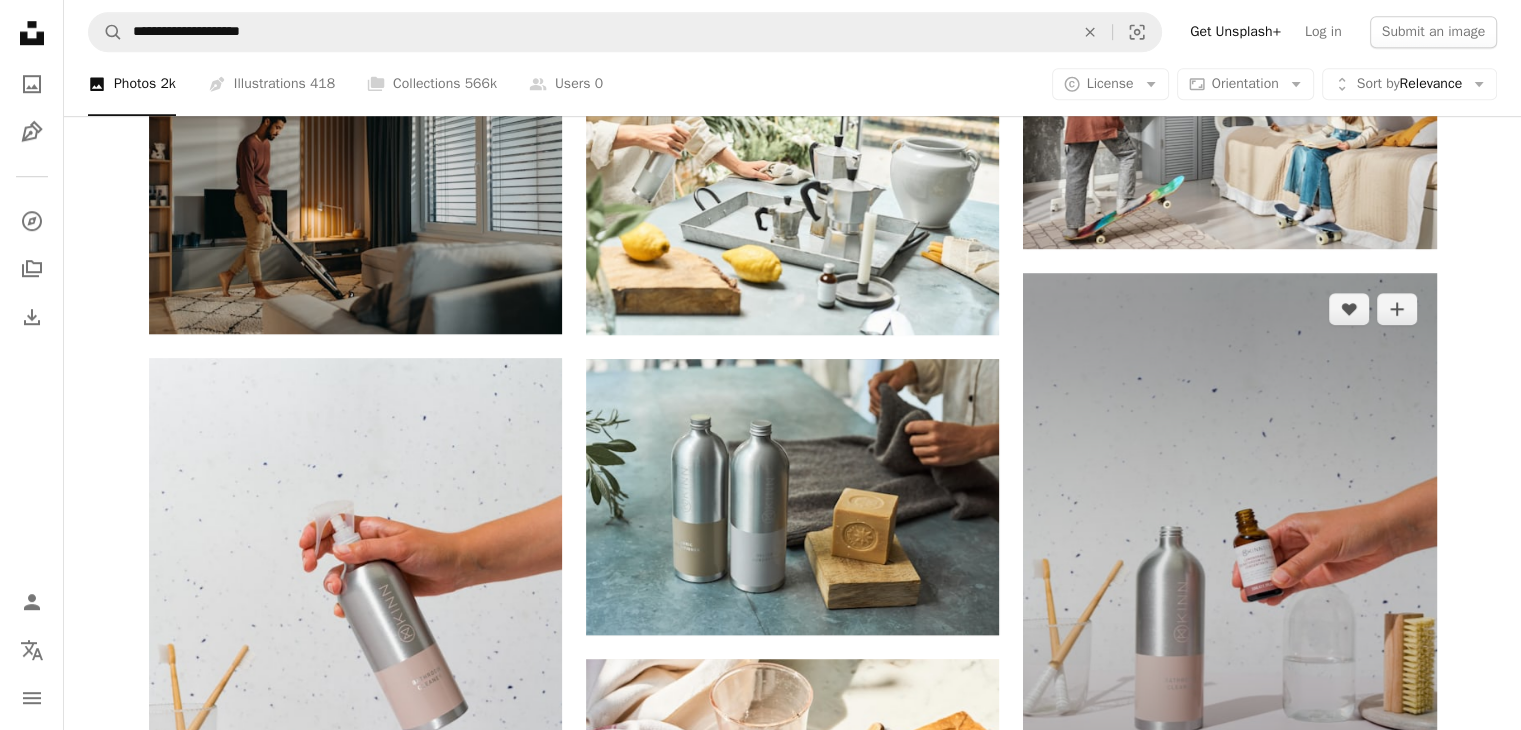 scroll, scrollTop: 1504, scrollLeft: 0, axis: vertical 